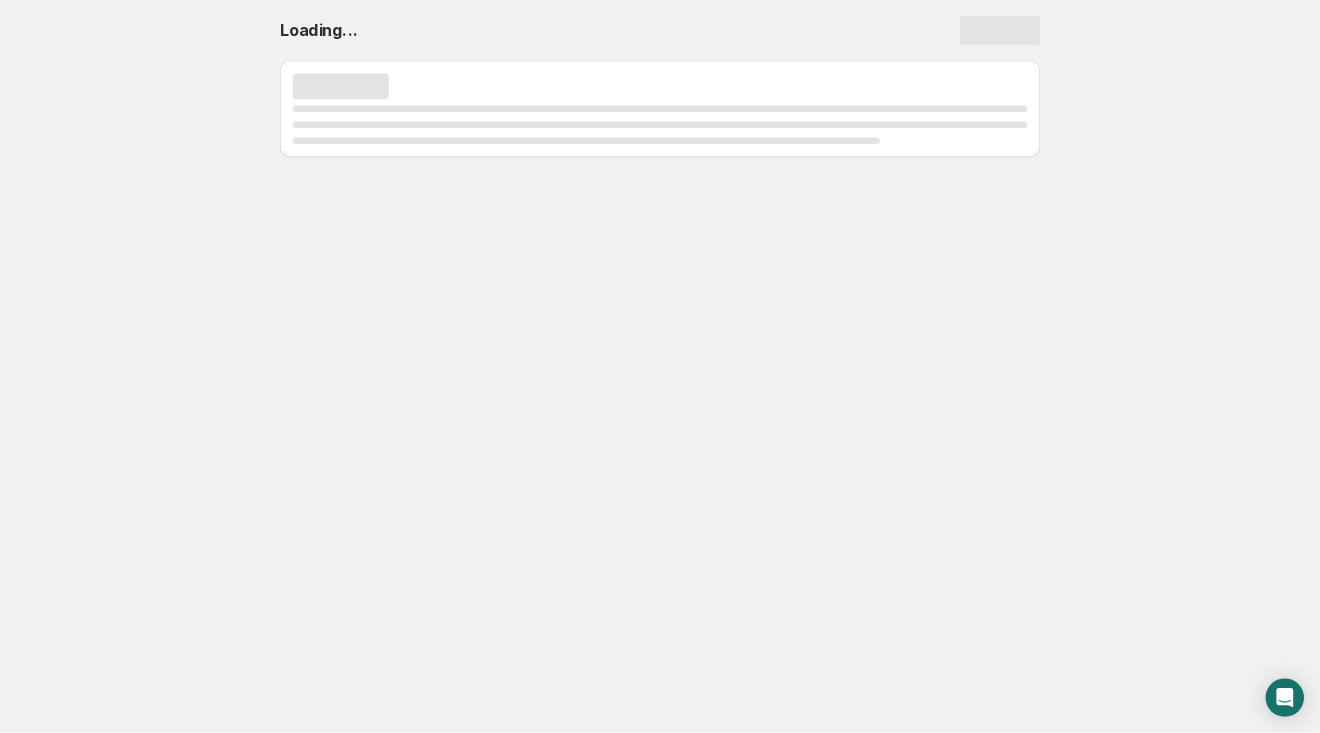 scroll, scrollTop: 0, scrollLeft: 0, axis: both 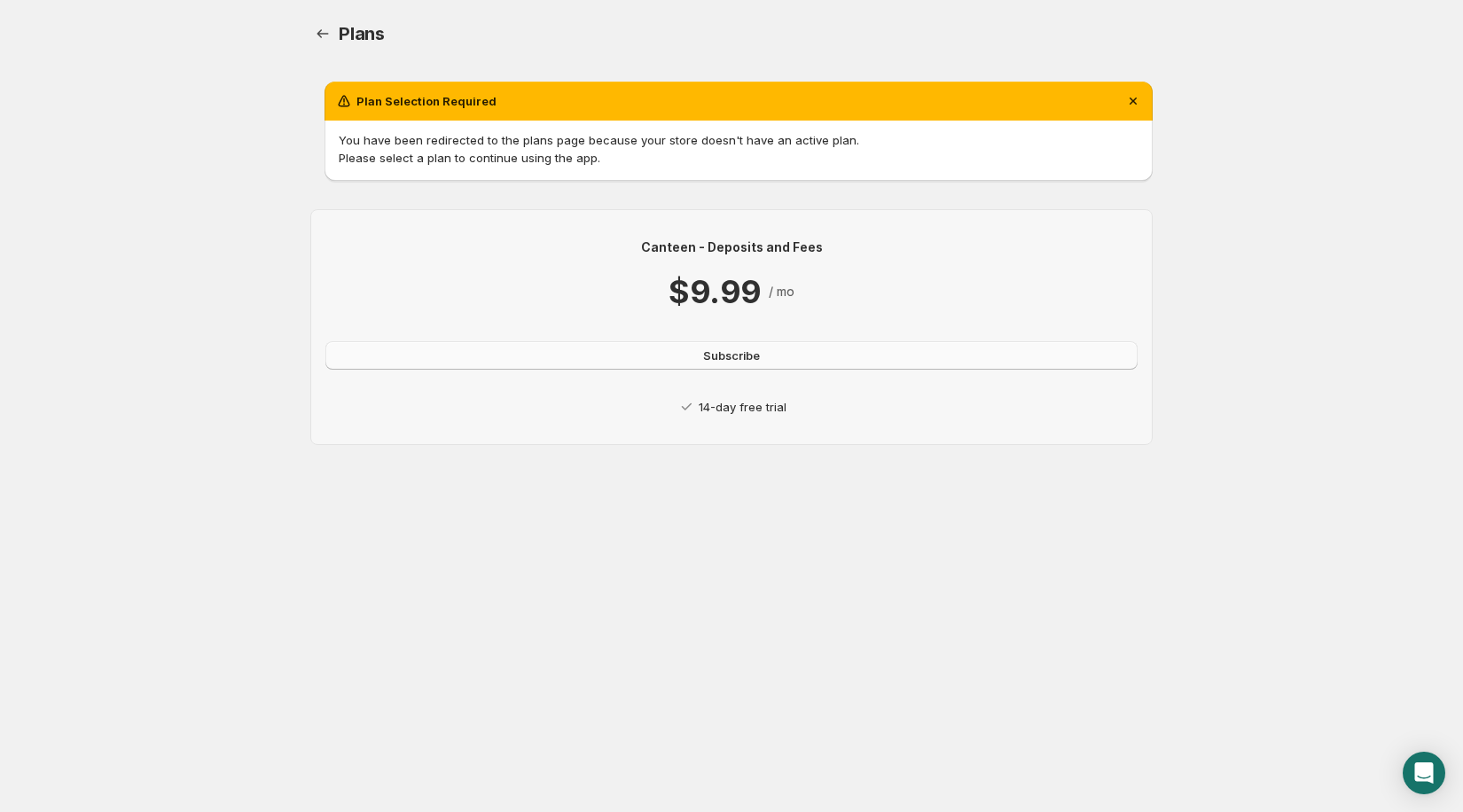 click on "Subscribe" at bounding box center (732, 355) 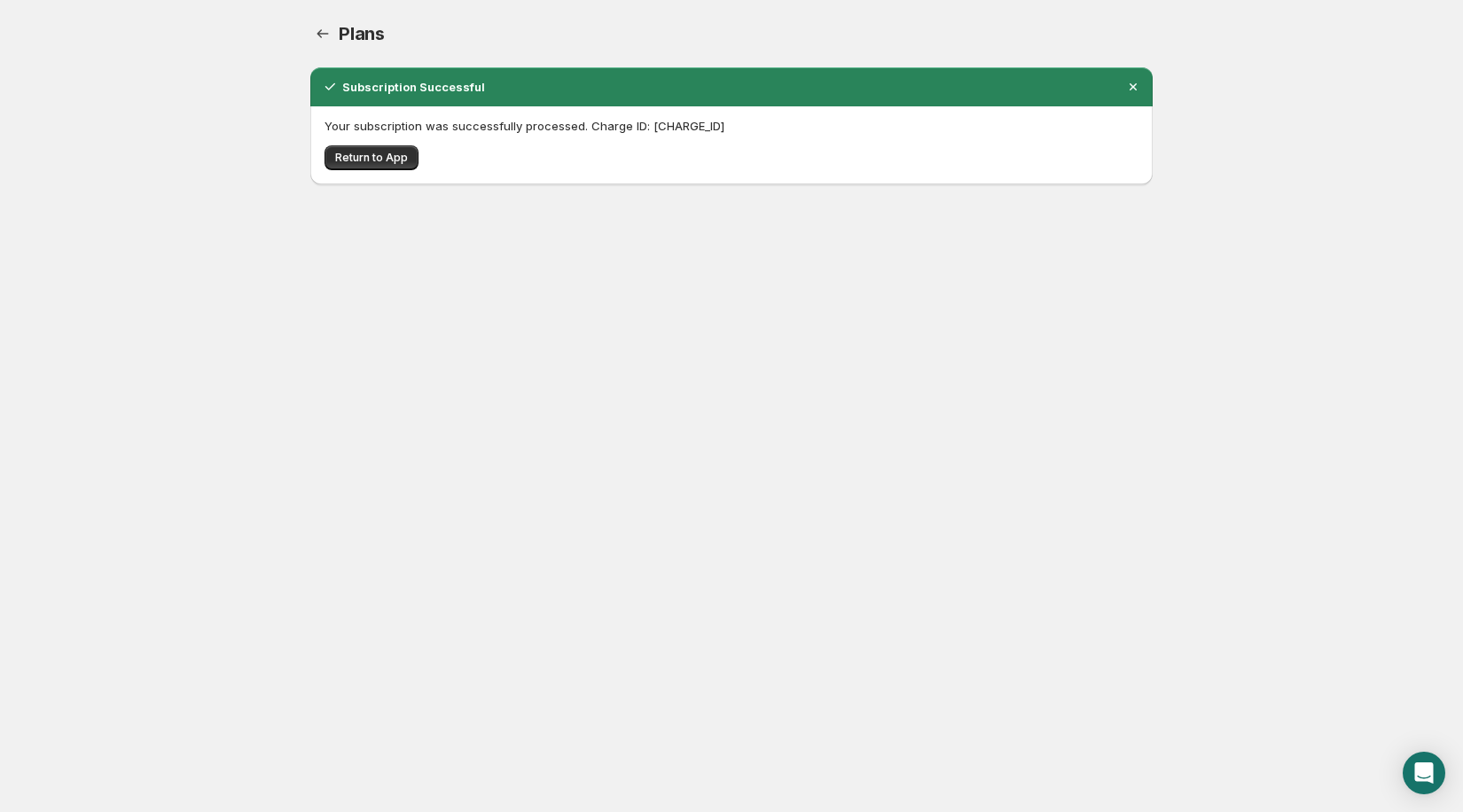 scroll, scrollTop: 0, scrollLeft: 0, axis: both 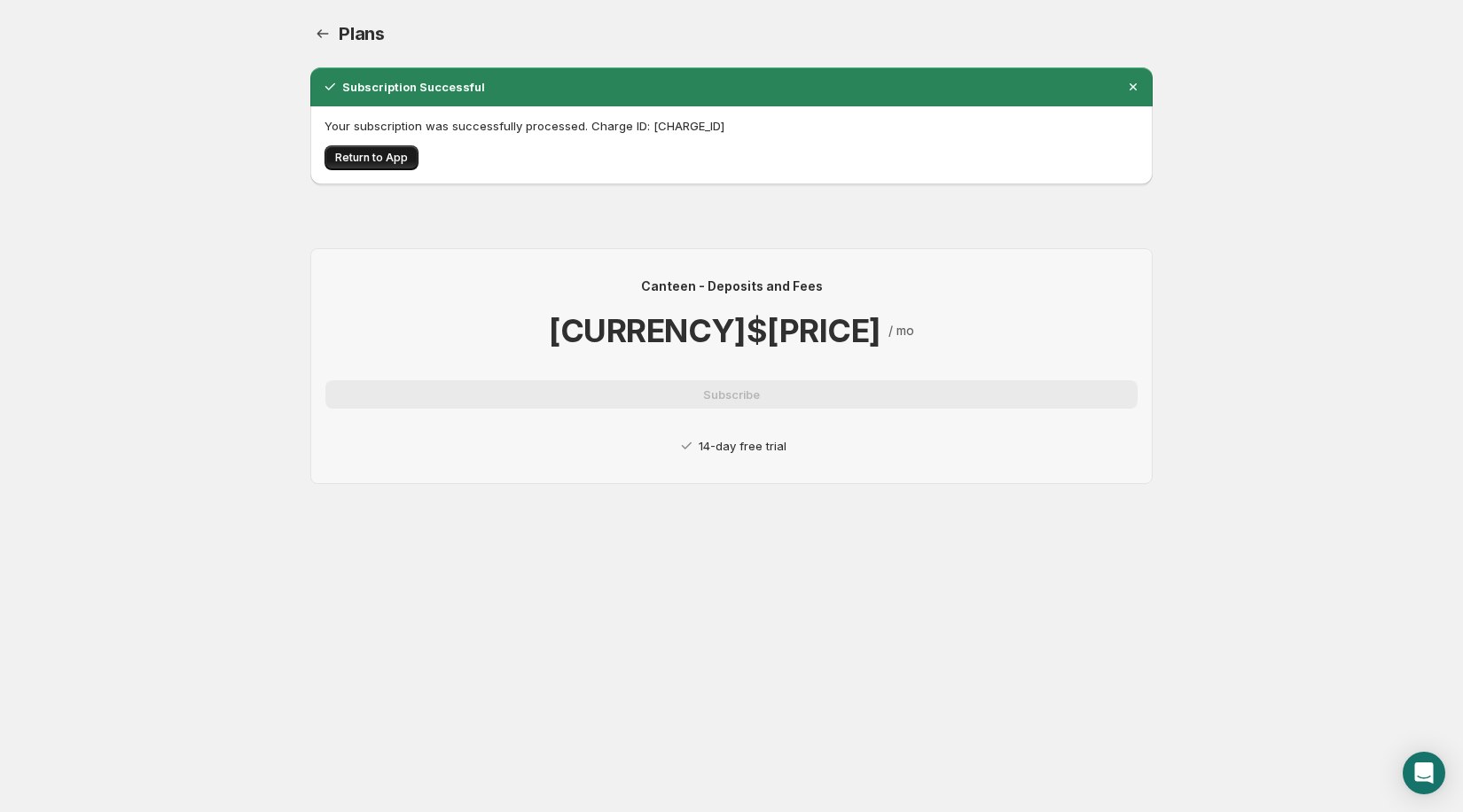 click on "Return to App" at bounding box center (372, 158) 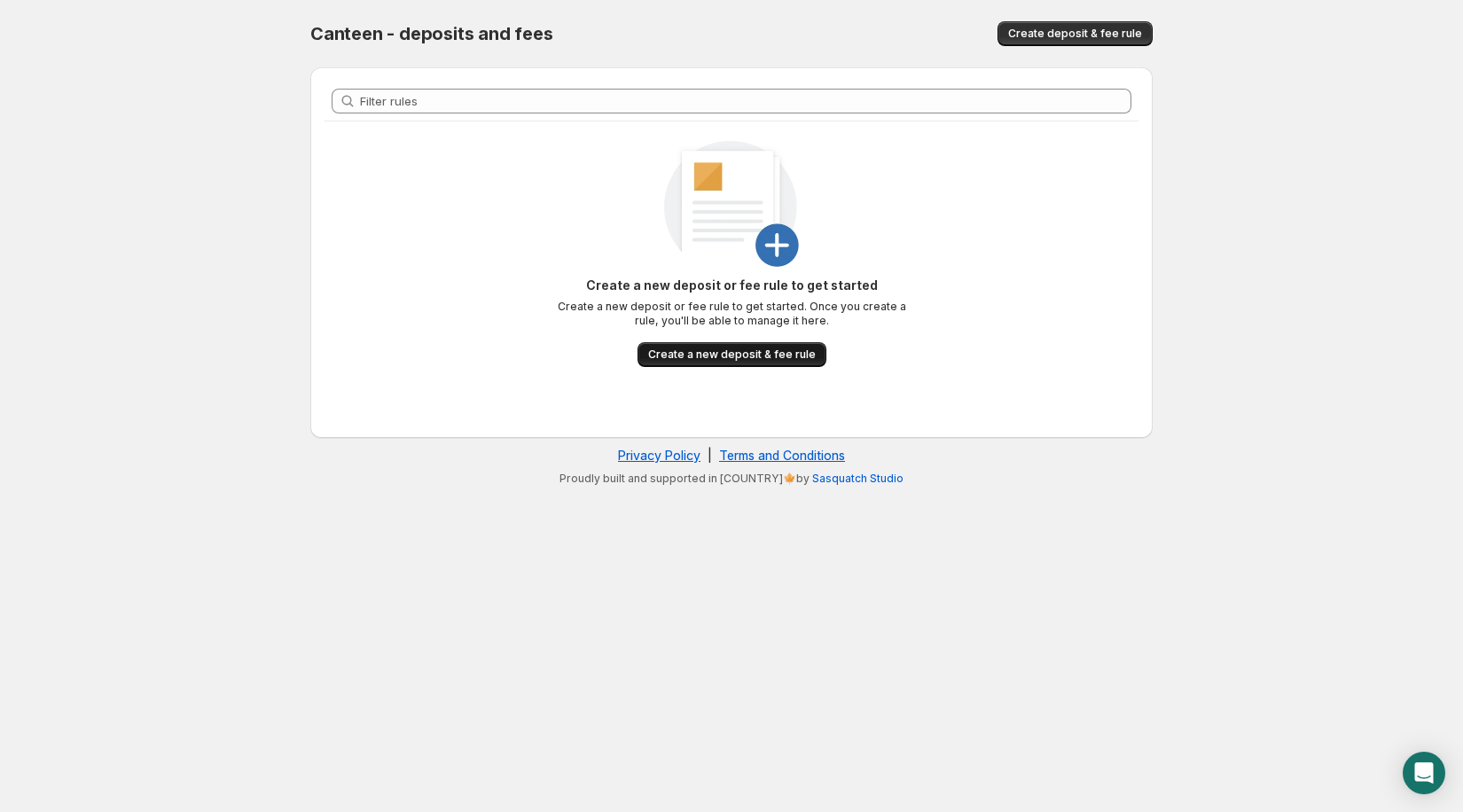 click on "Create a new deposit & fee rule" at bounding box center (732, 355) 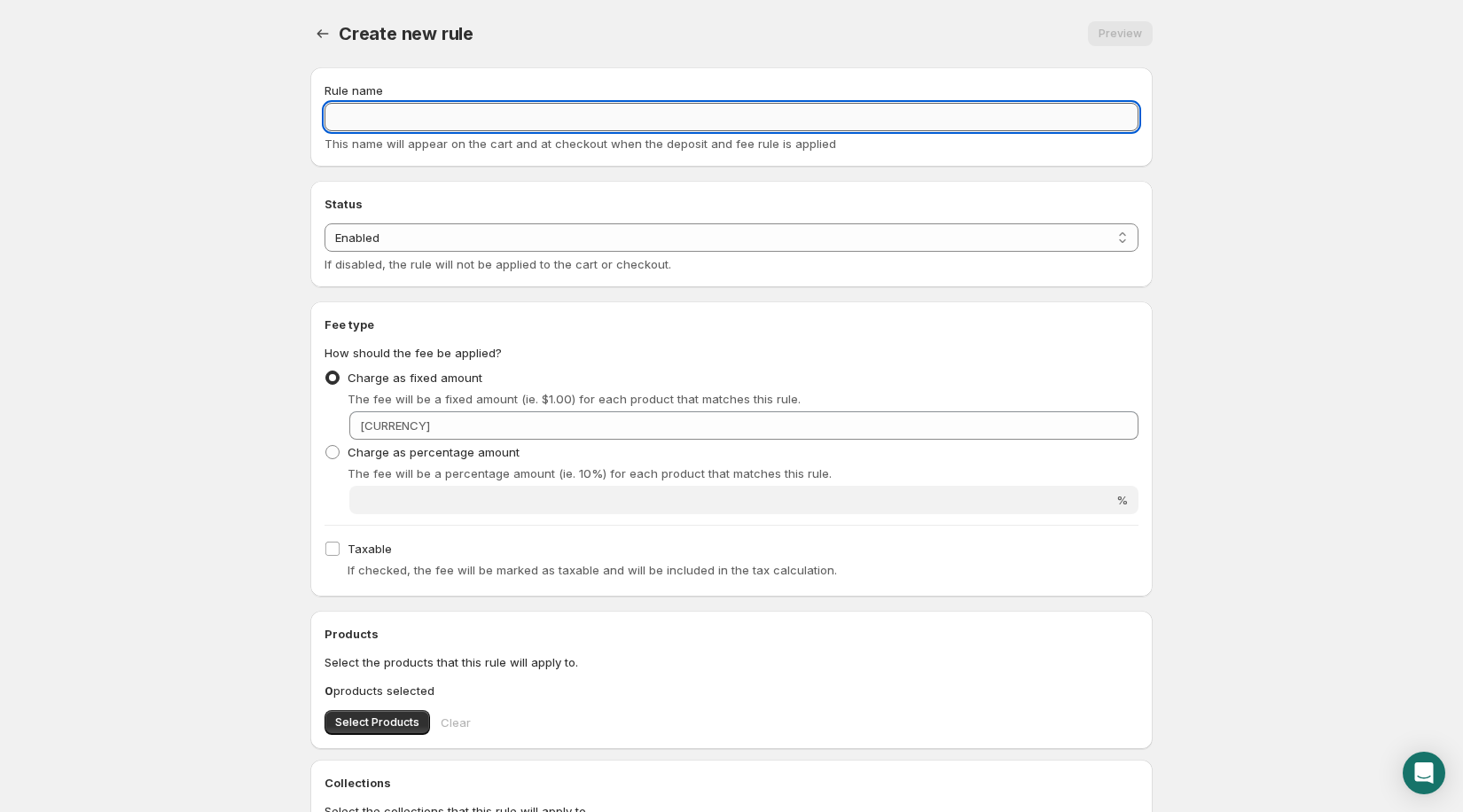 click on "Rule name" at bounding box center [732, 117] 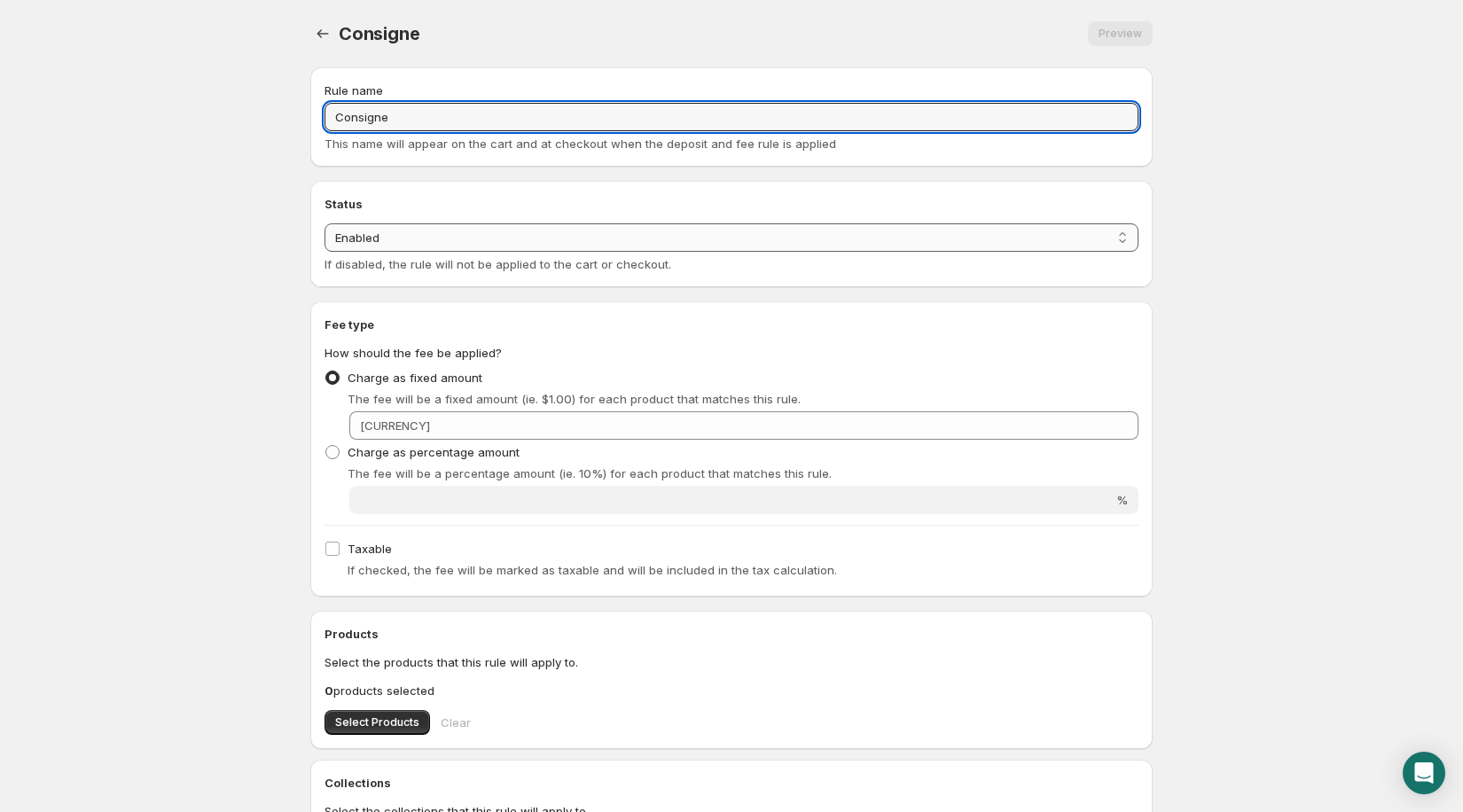 type on "Consigne" 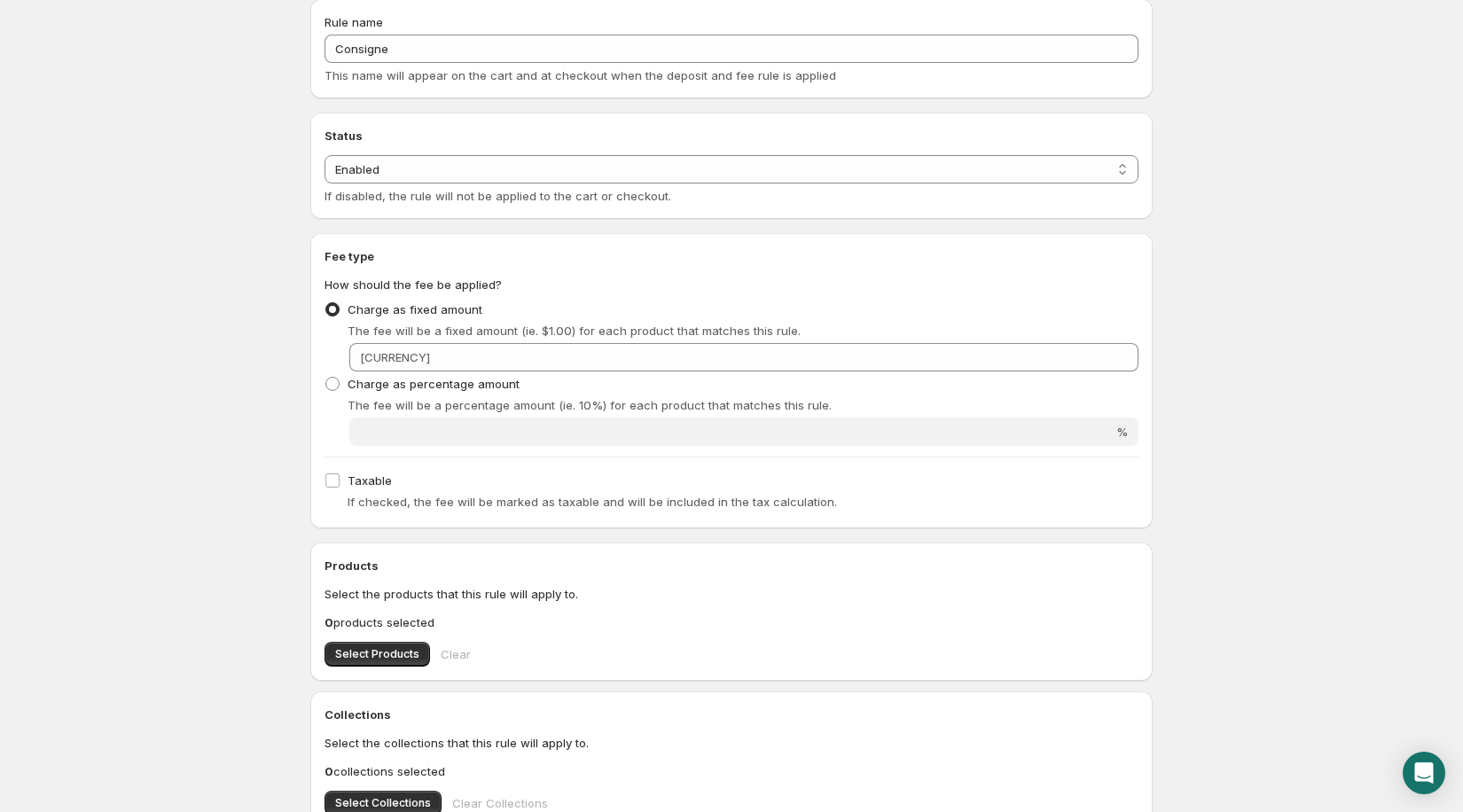 scroll, scrollTop: 80, scrollLeft: 0, axis: vertical 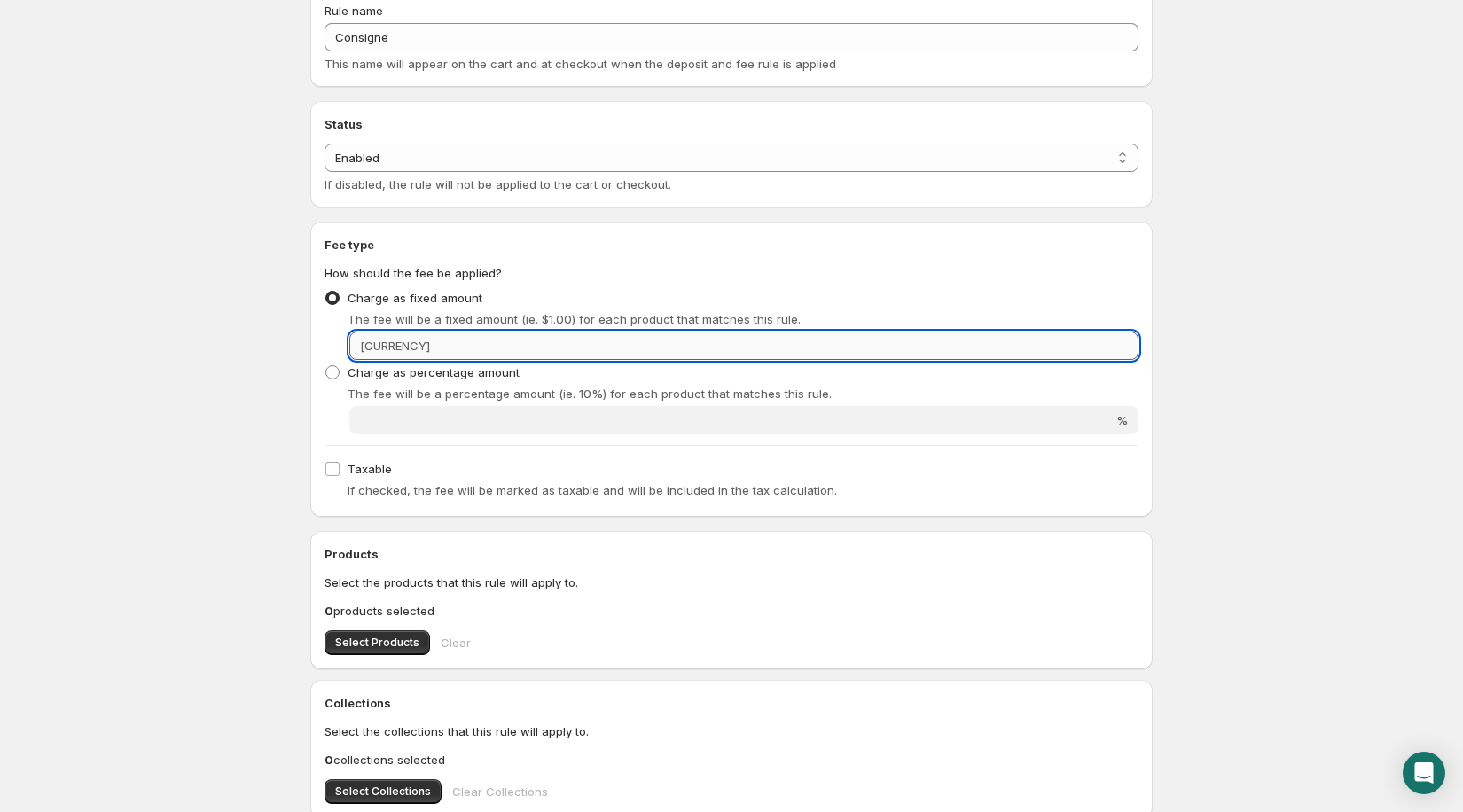 click on "Fixed amount" at bounding box center (786, 346) 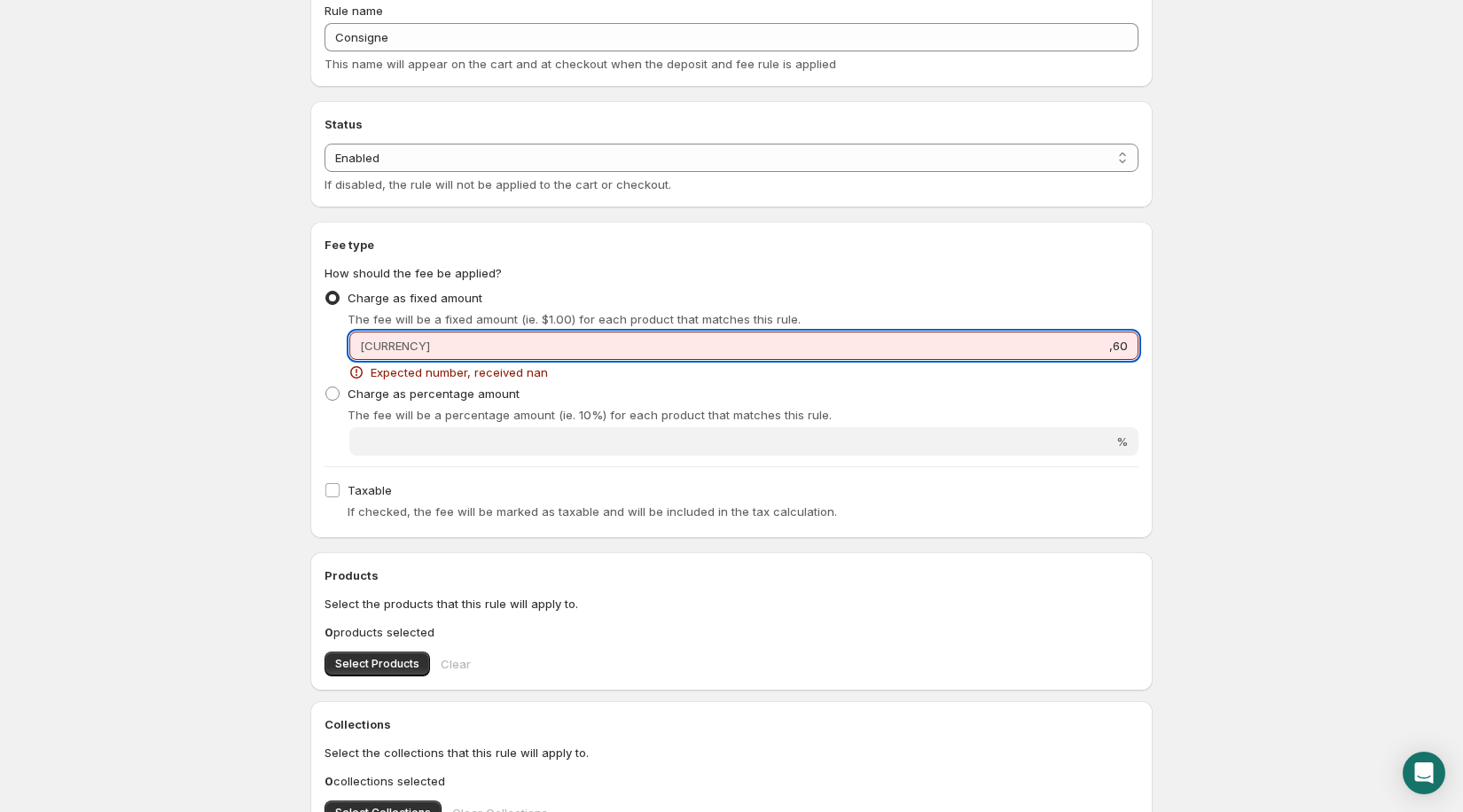 click on ",60" at bounding box center (786, 346) 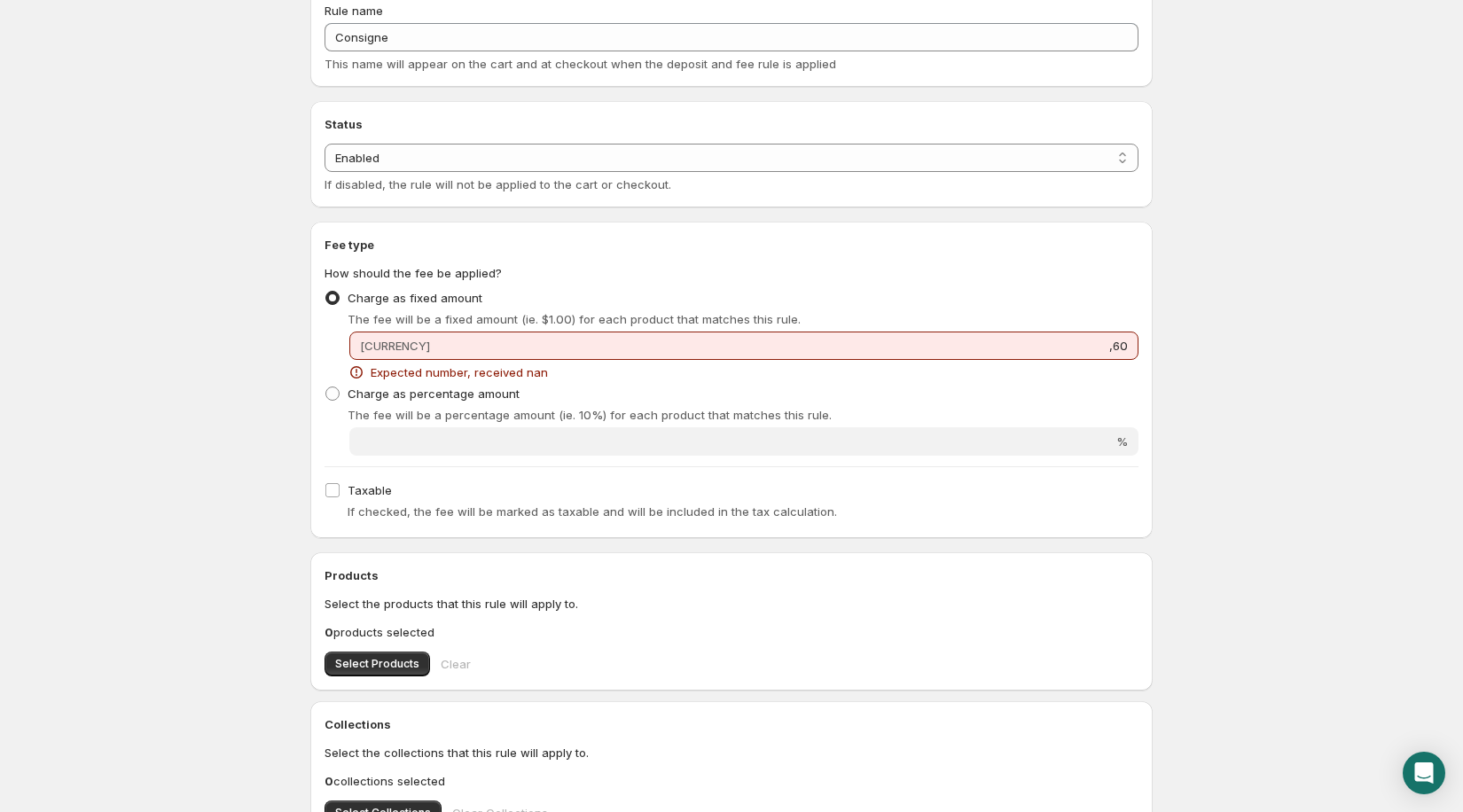 click on "How should the fee be applied?" at bounding box center (413, 273) 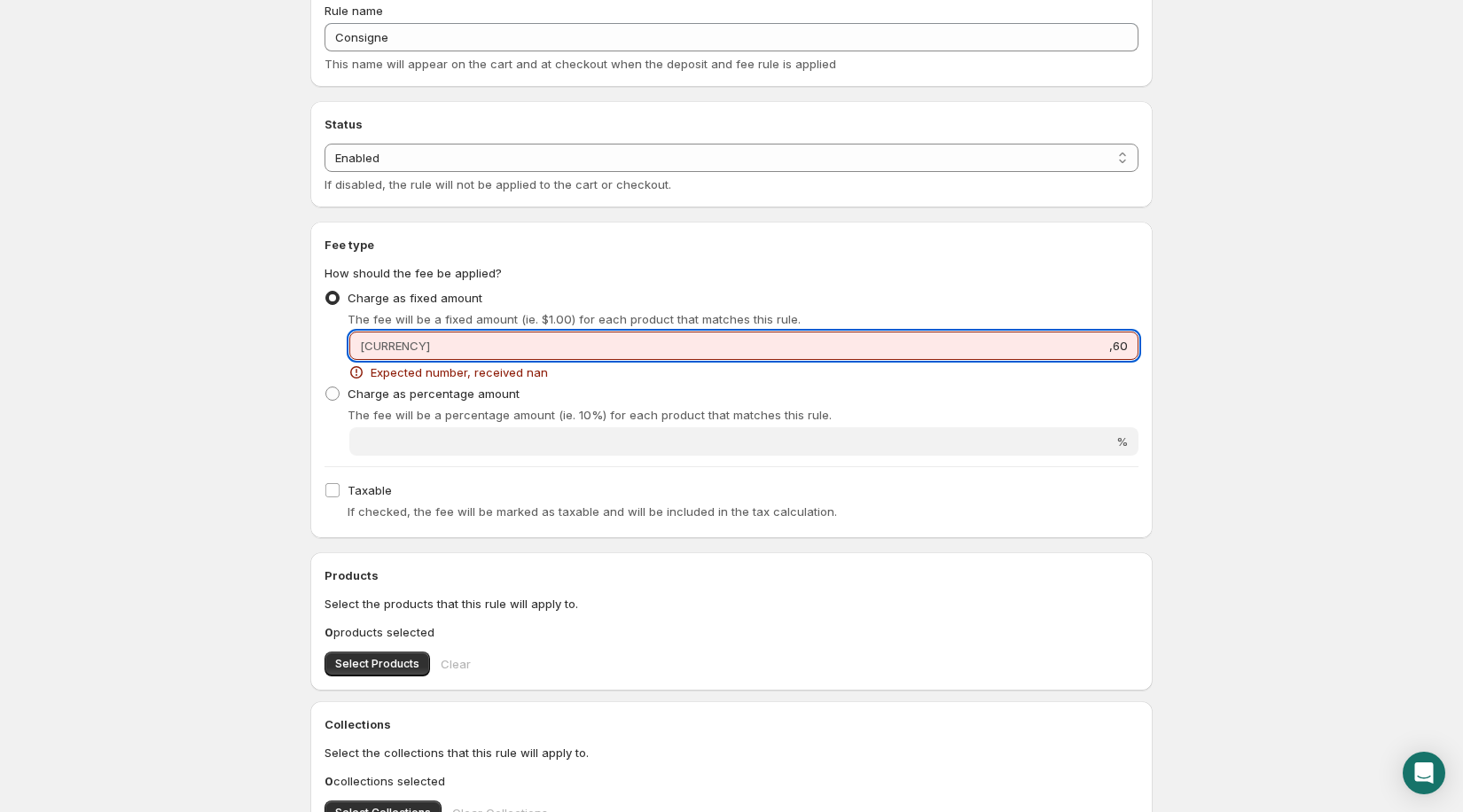 click on ",60" at bounding box center (786, 346) 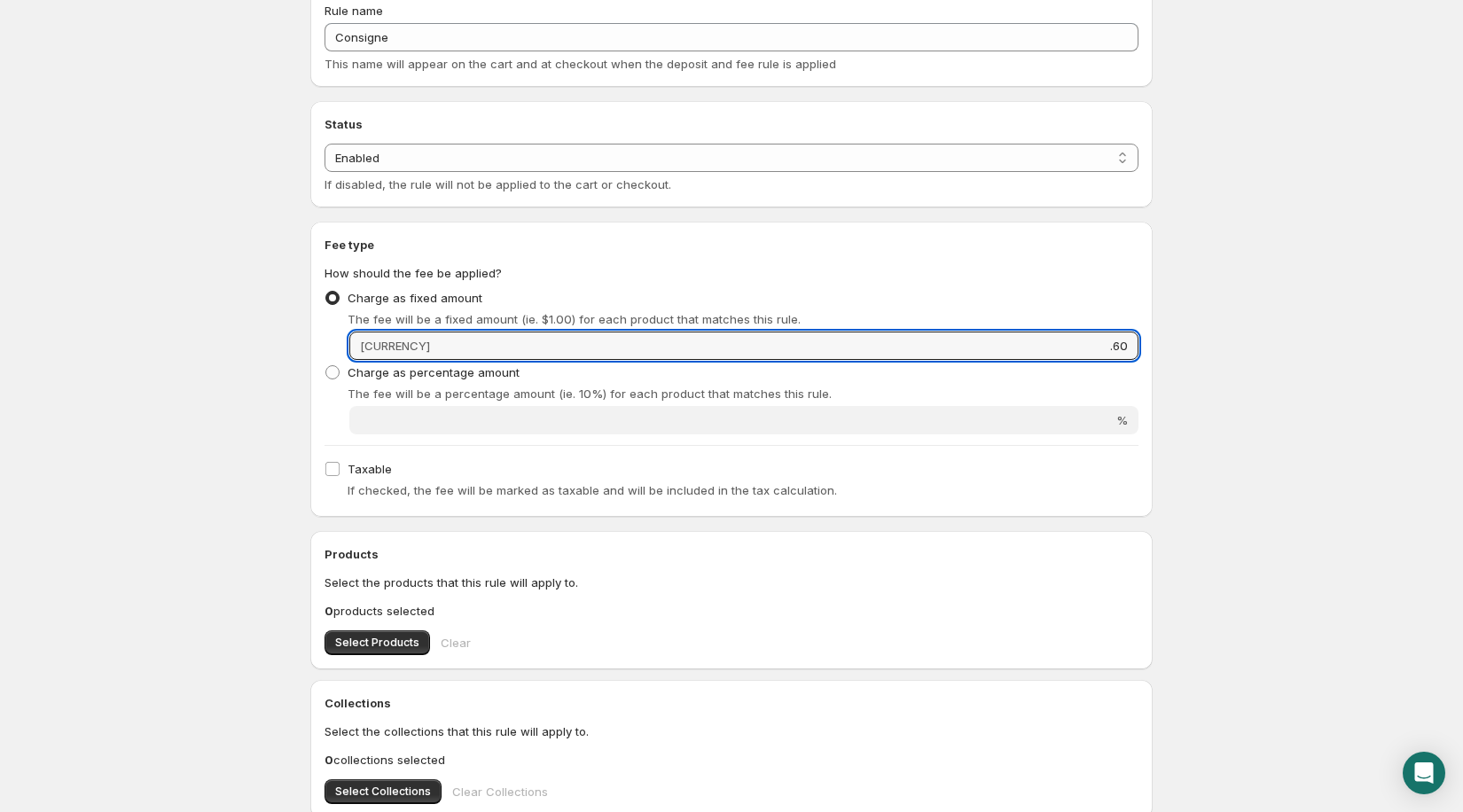 click on "Charge as fixed amount The fee will be a fixed amount (ie. $1.00) for each product that matches this rule." at bounding box center (732, 307) 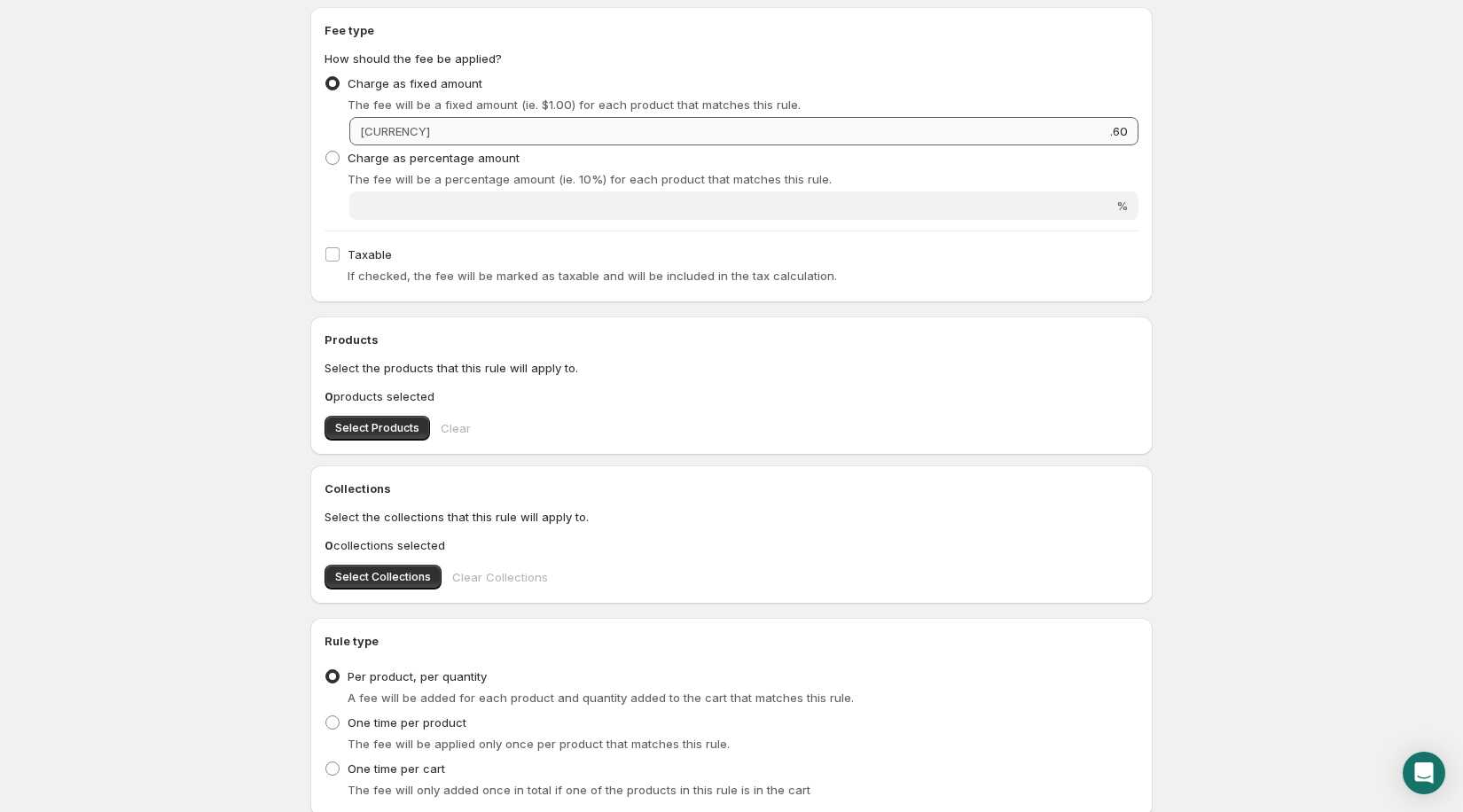 scroll, scrollTop: 303, scrollLeft: 0, axis: vertical 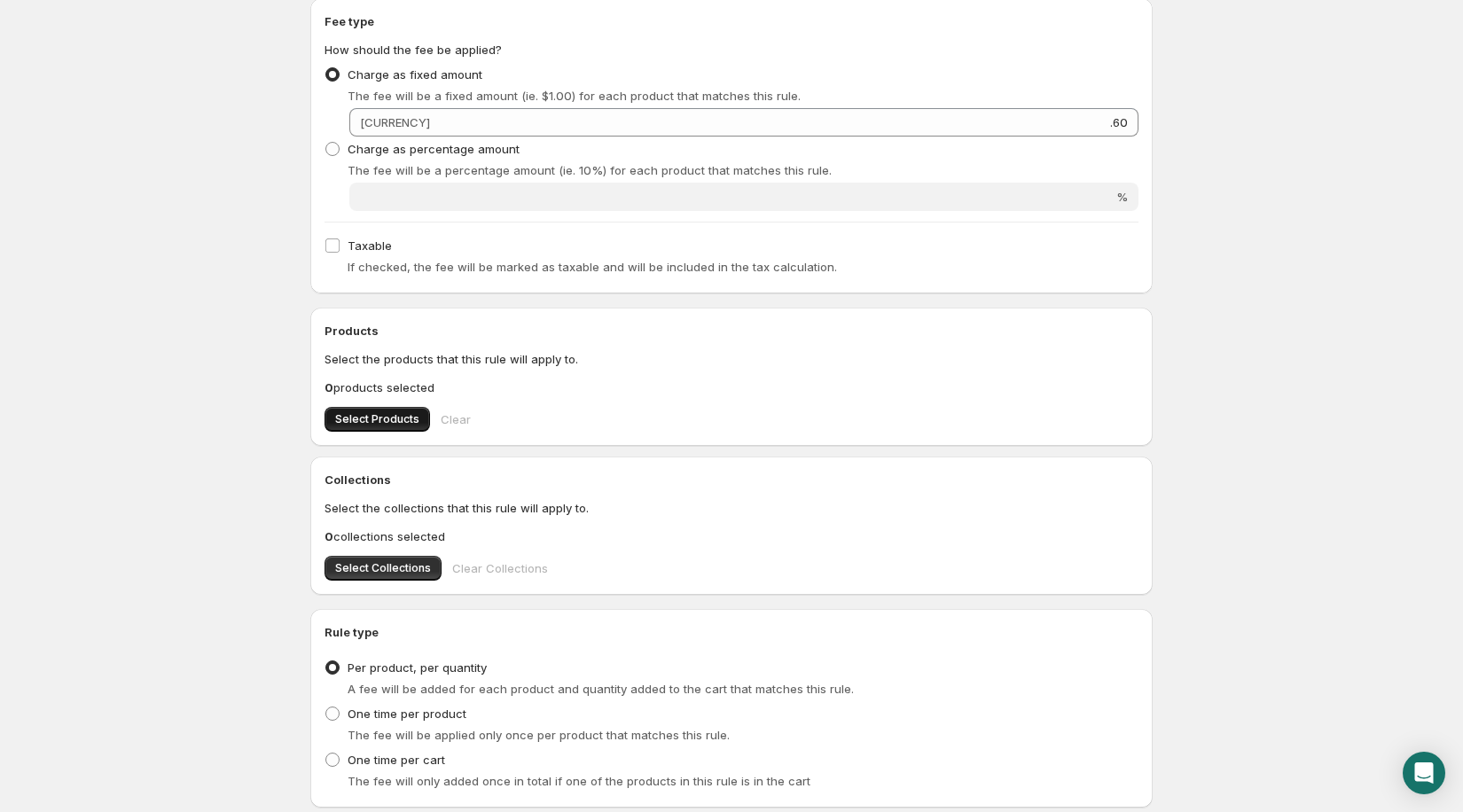 click on "Select Products" at bounding box center [377, 419] 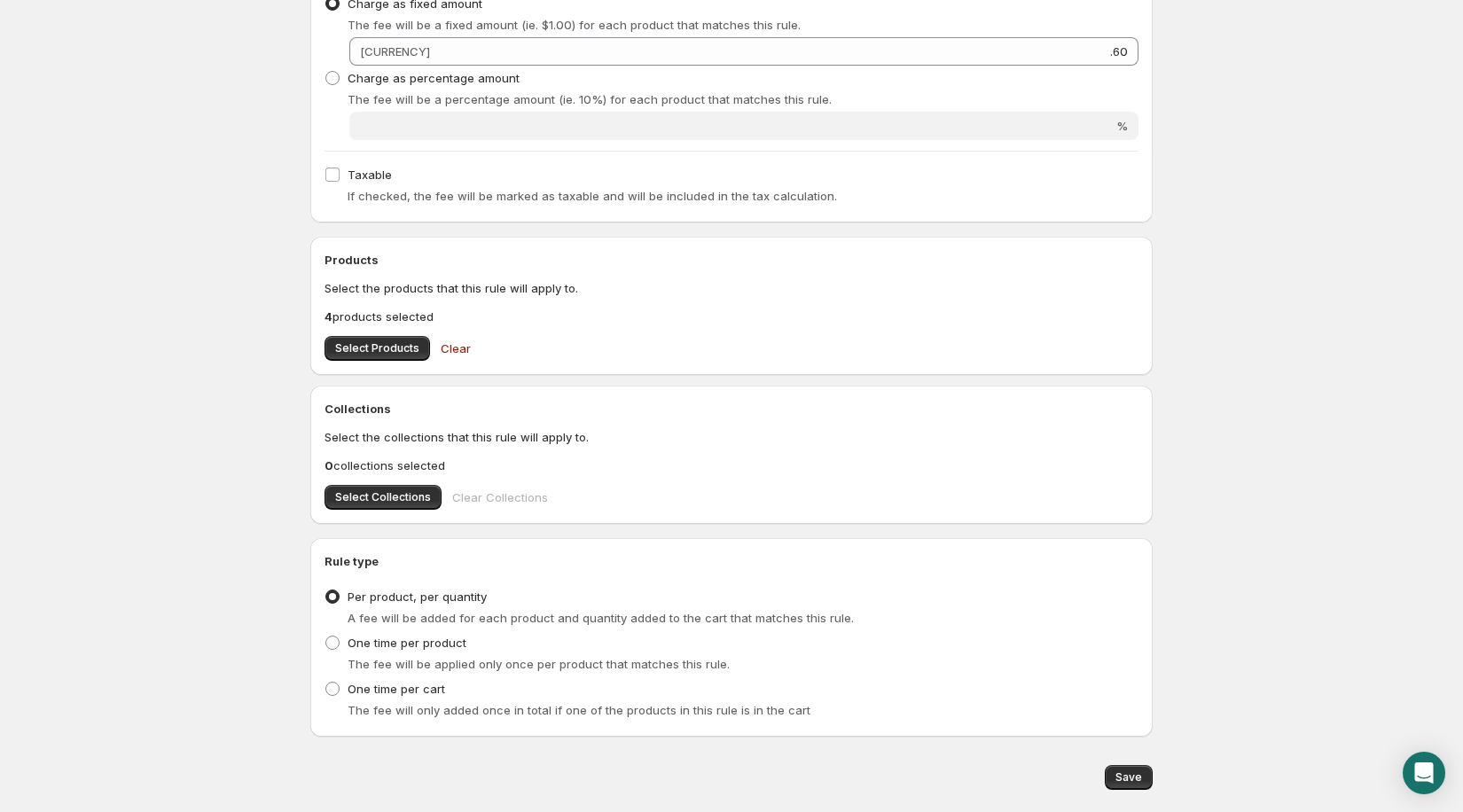 scroll, scrollTop: 422, scrollLeft: 0, axis: vertical 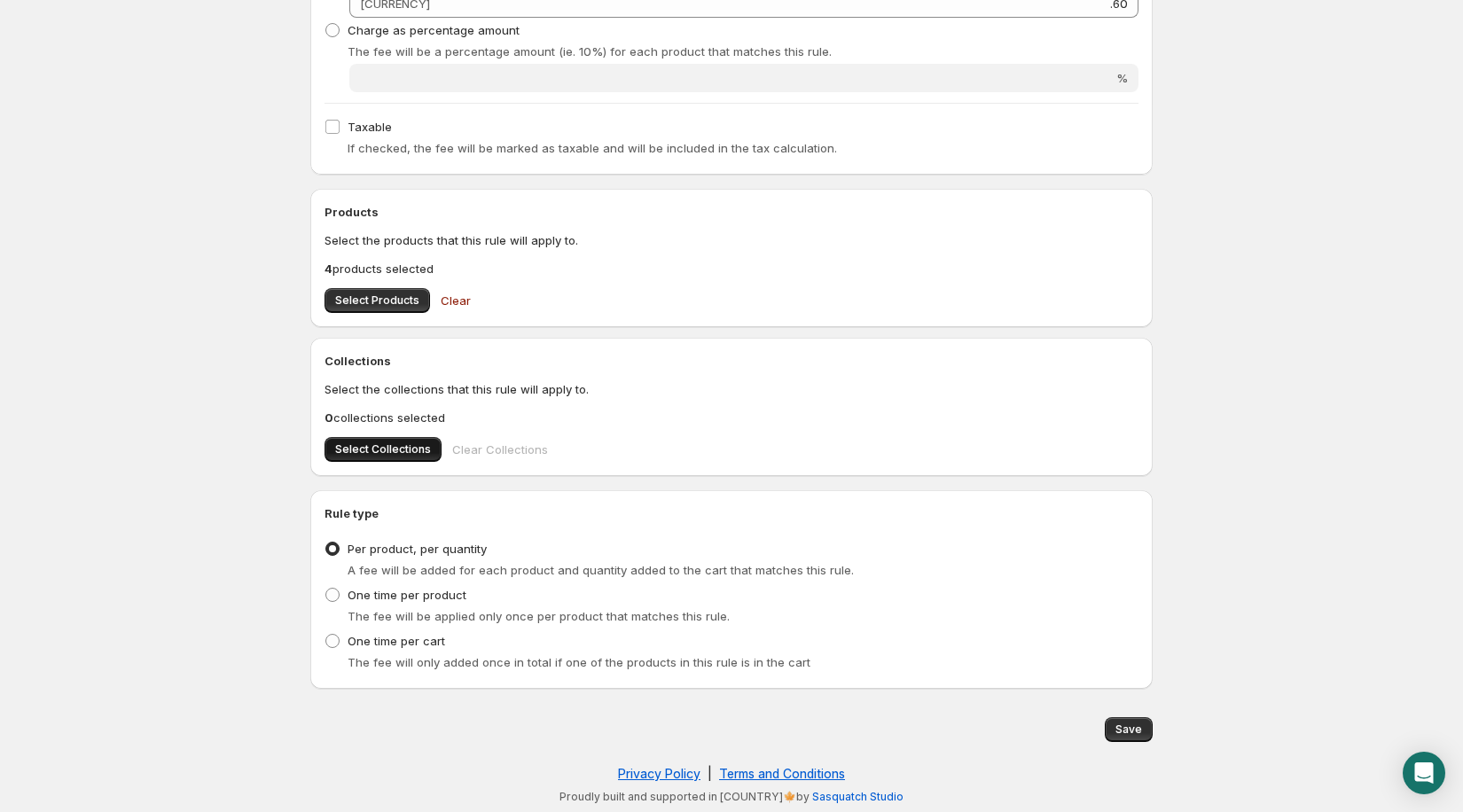 click on "Select Collections" at bounding box center [383, 449] 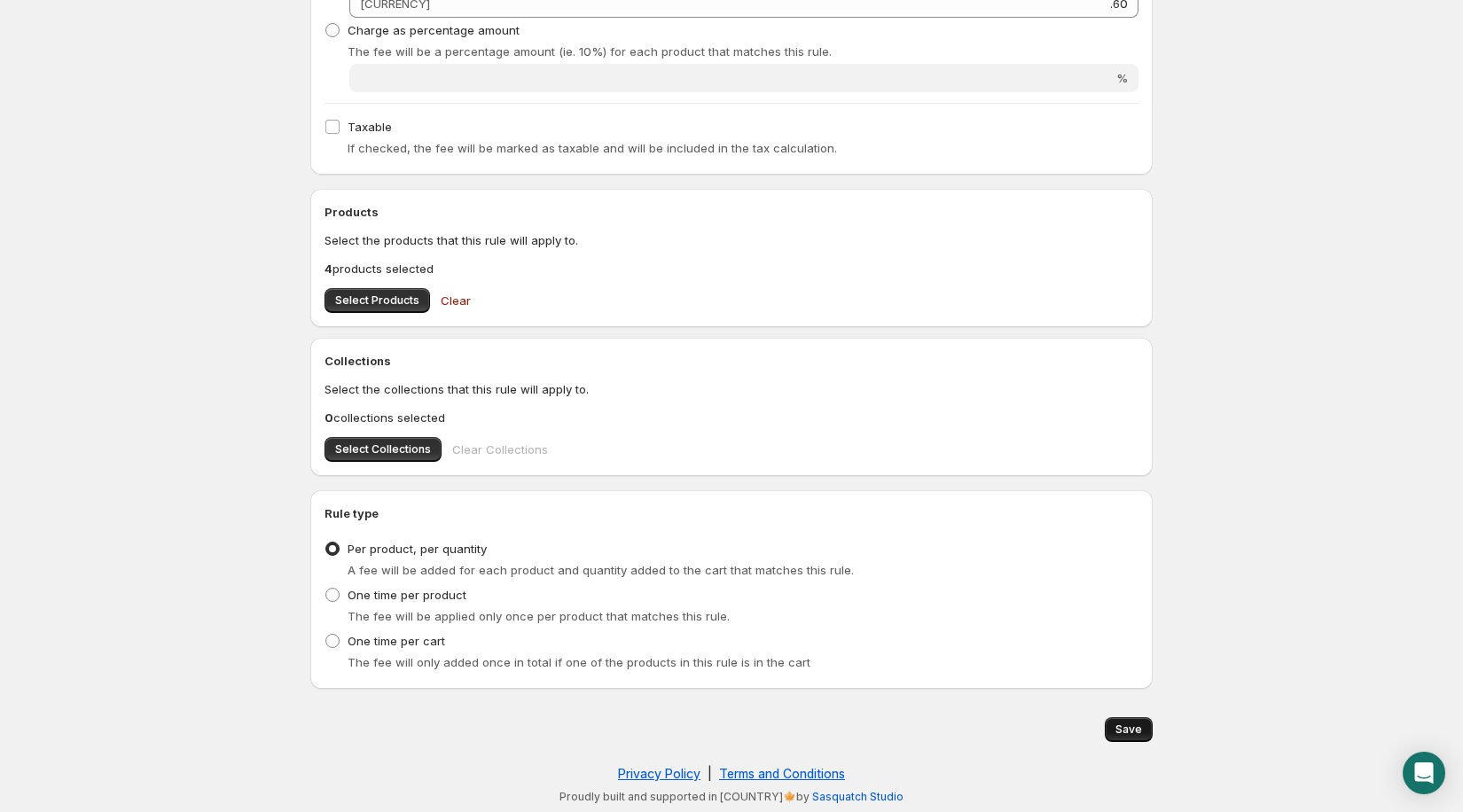 click on "Save" at bounding box center [1129, 730] 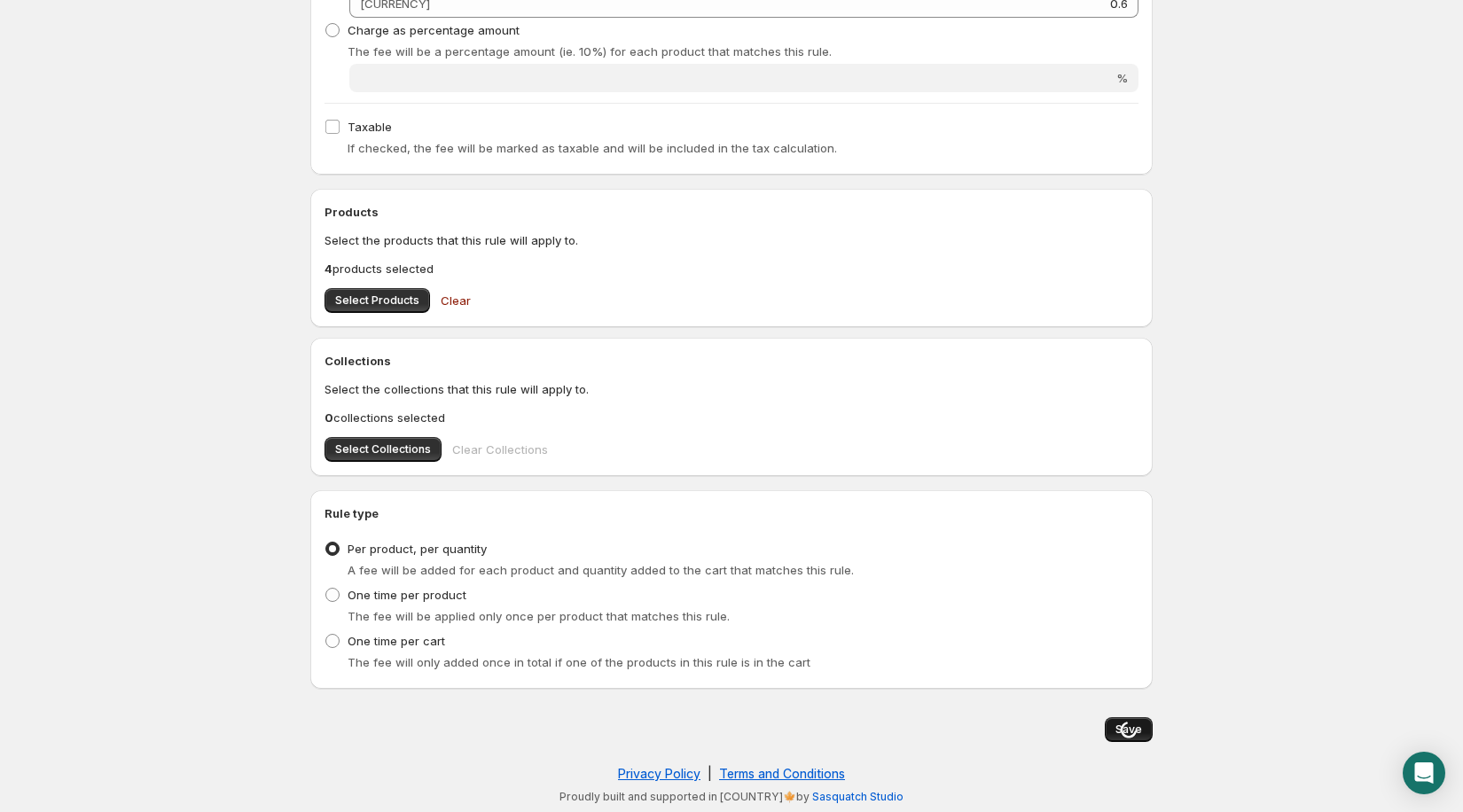 scroll, scrollTop: 0, scrollLeft: 0, axis: both 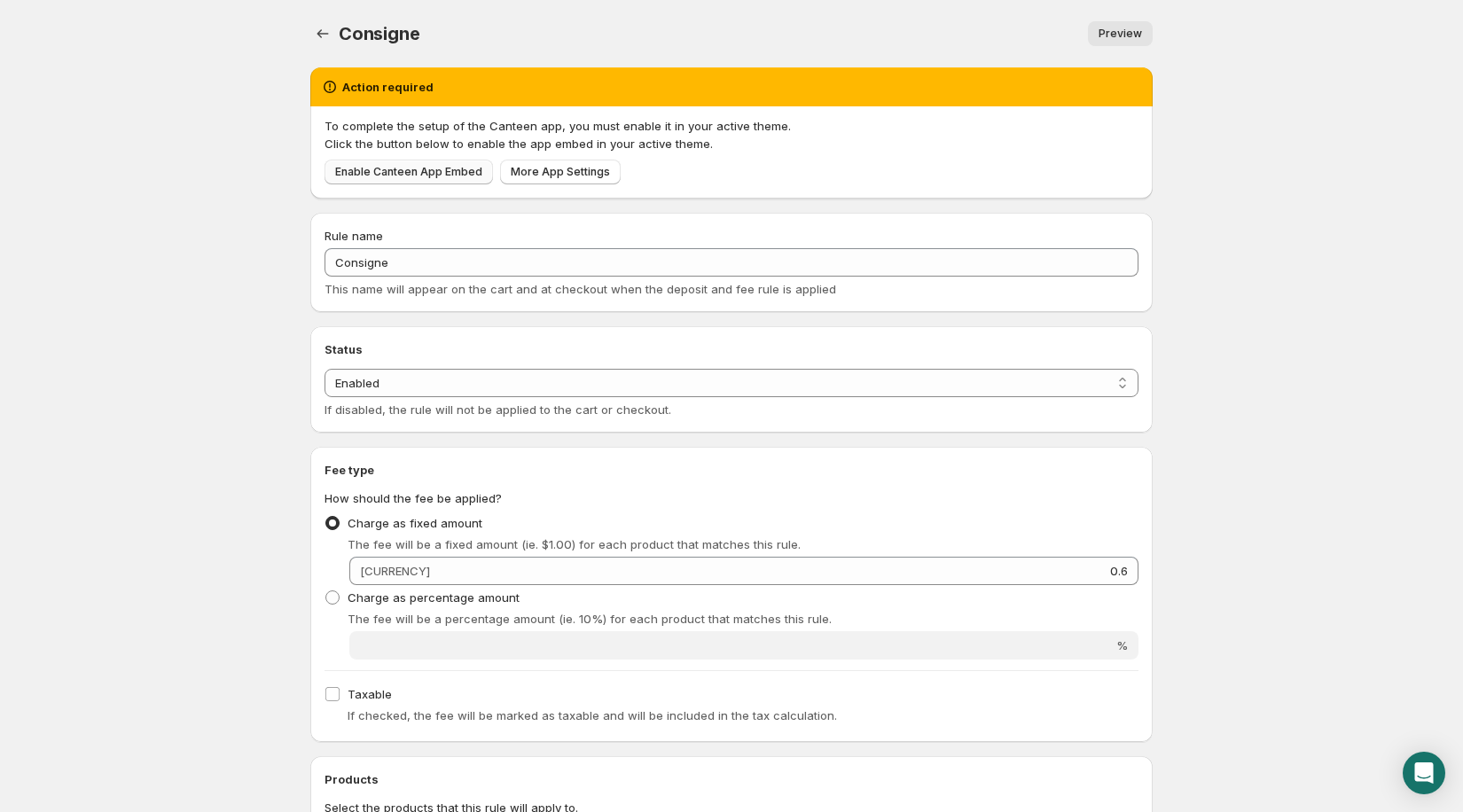 click on "Enable [COMPANY] App Embed" at bounding box center [409, 172] 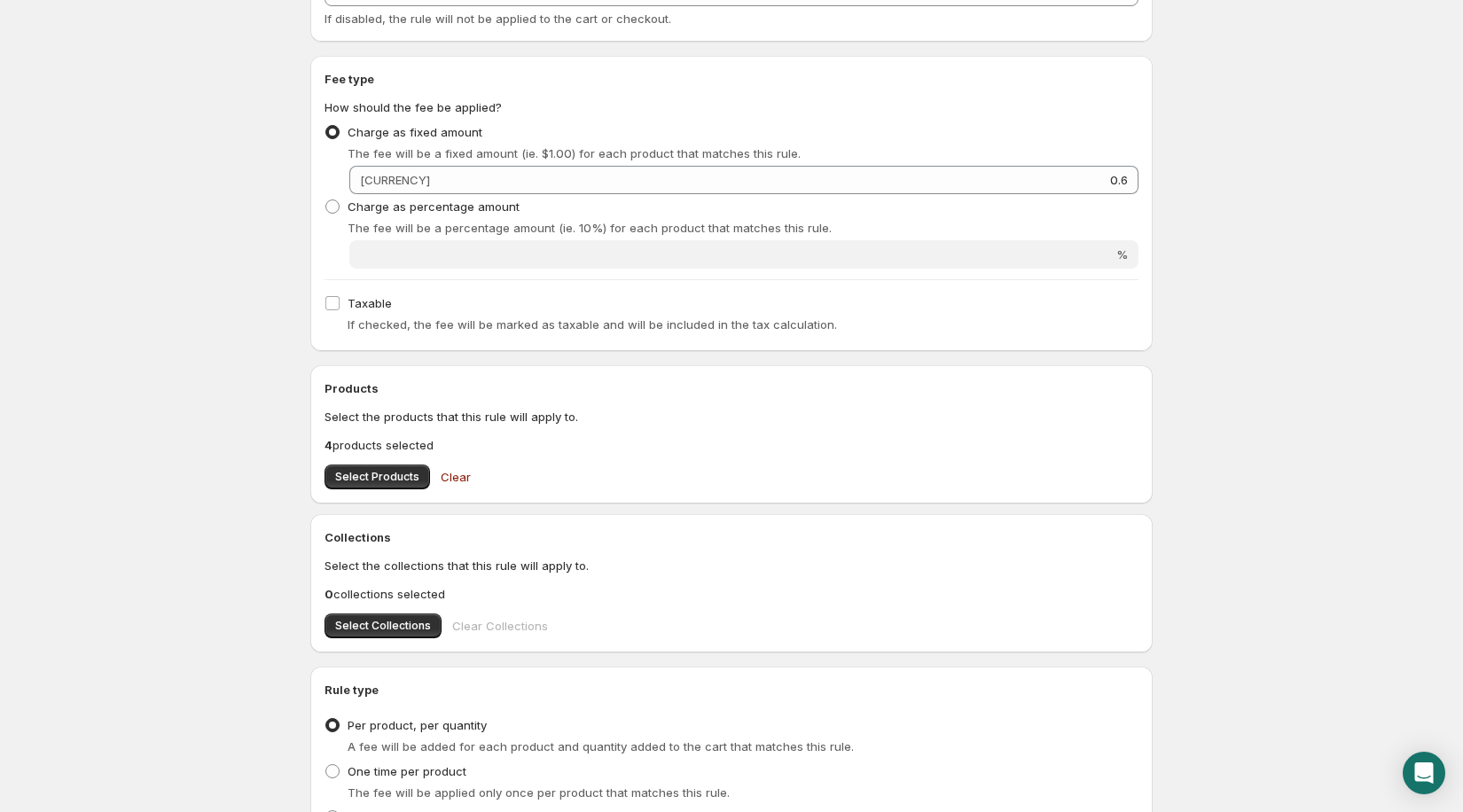 scroll, scrollTop: 395, scrollLeft: 0, axis: vertical 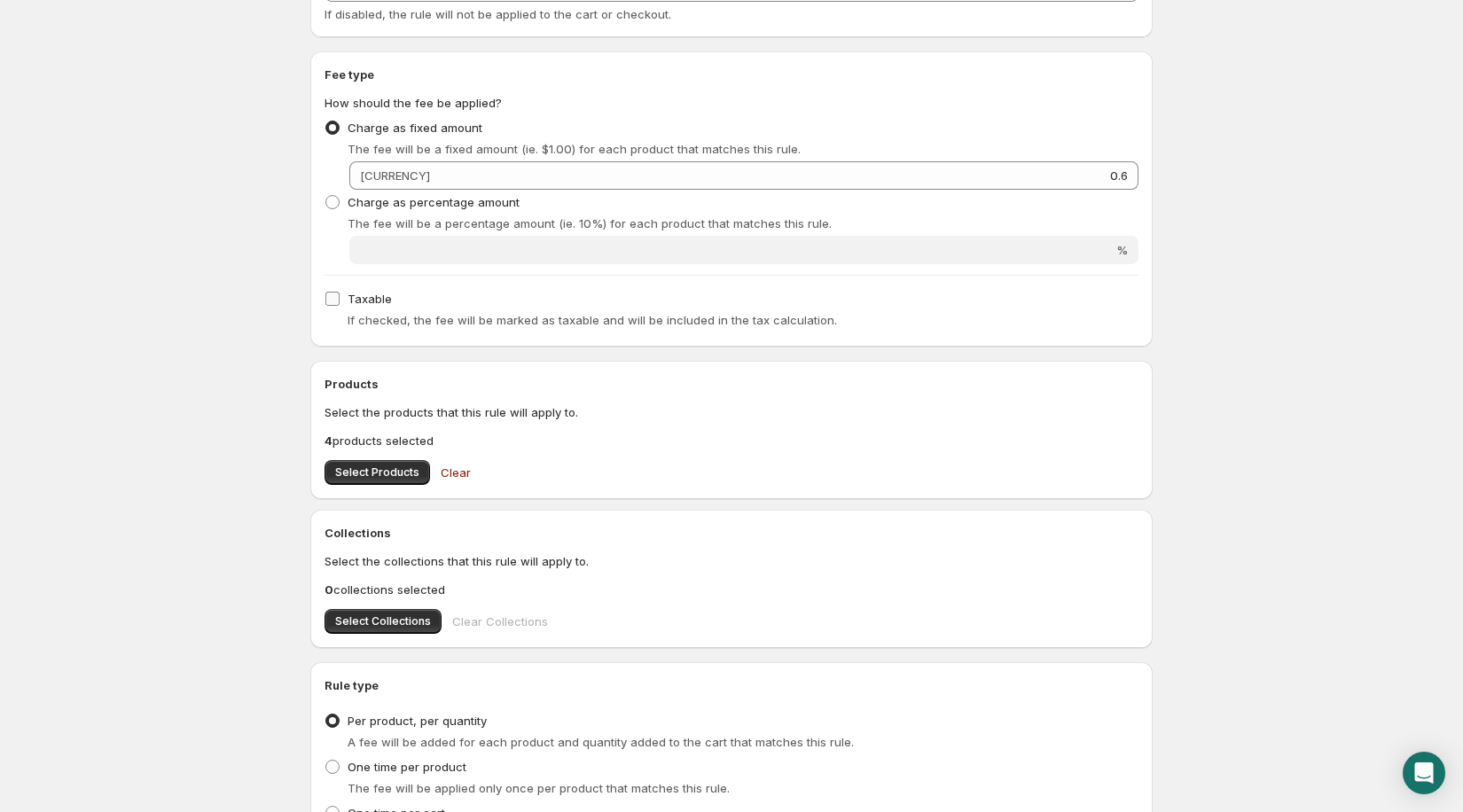 click on "Taxable" at bounding box center (332, 299) 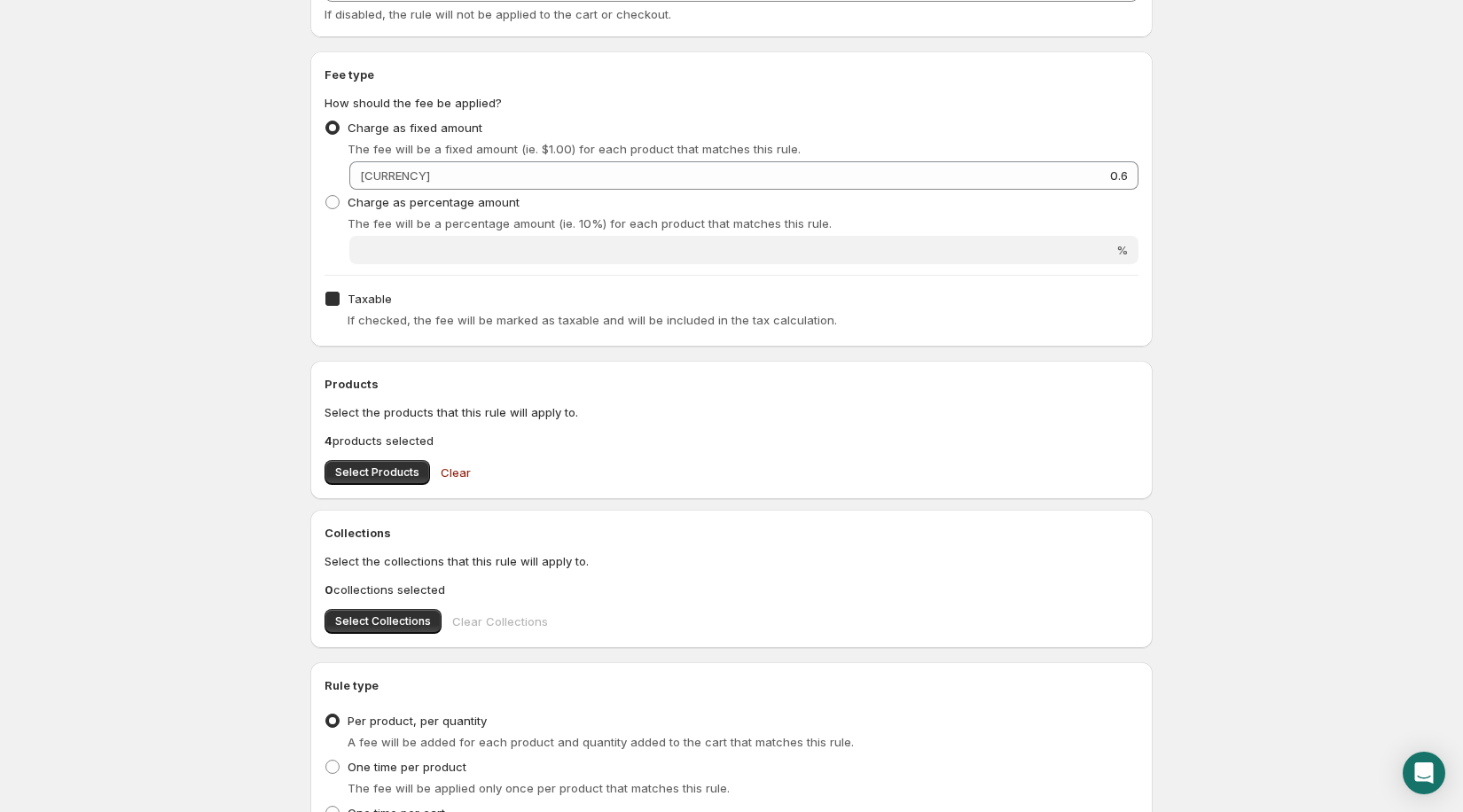 checkbox on "true" 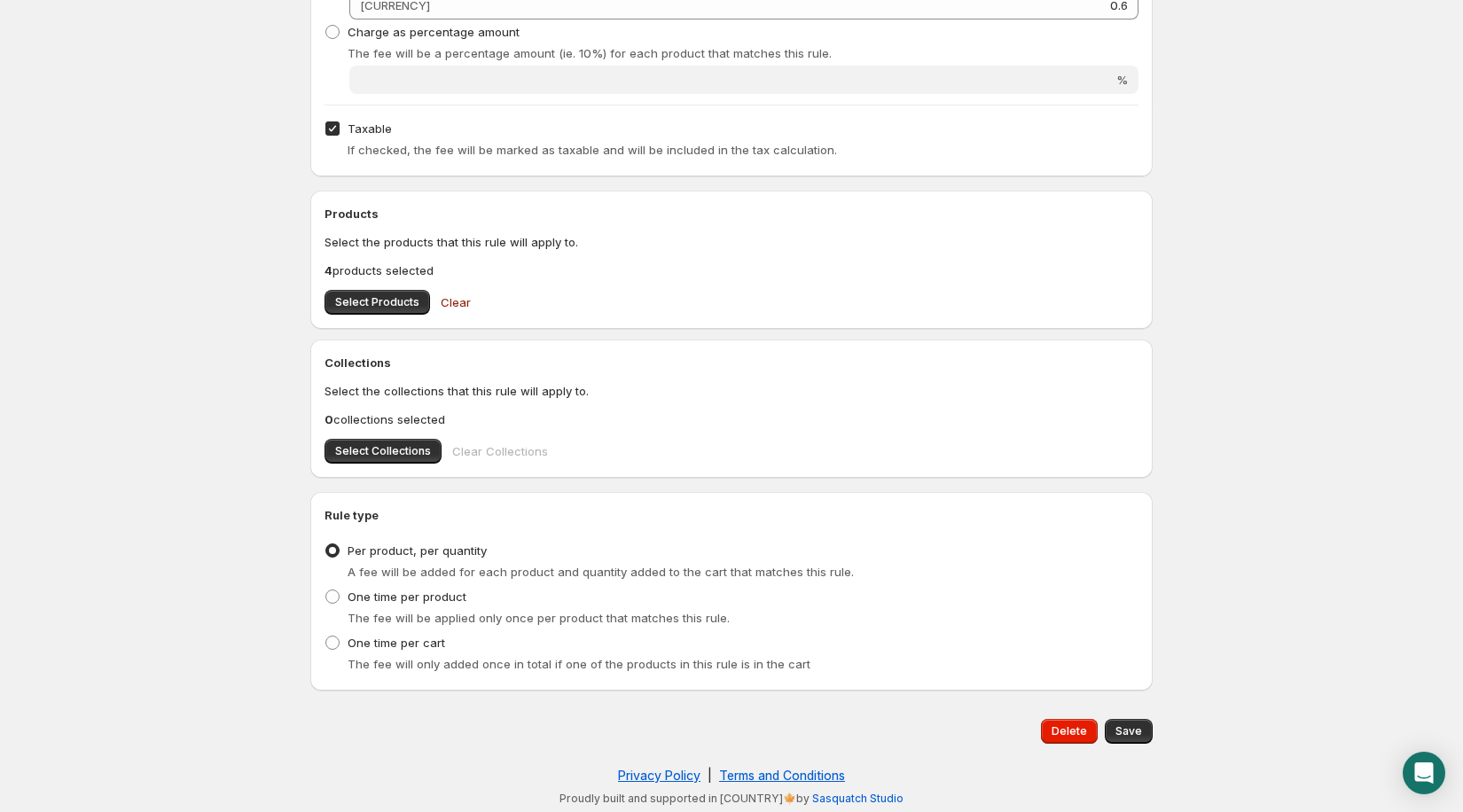 scroll, scrollTop: 567, scrollLeft: 0, axis: vertical 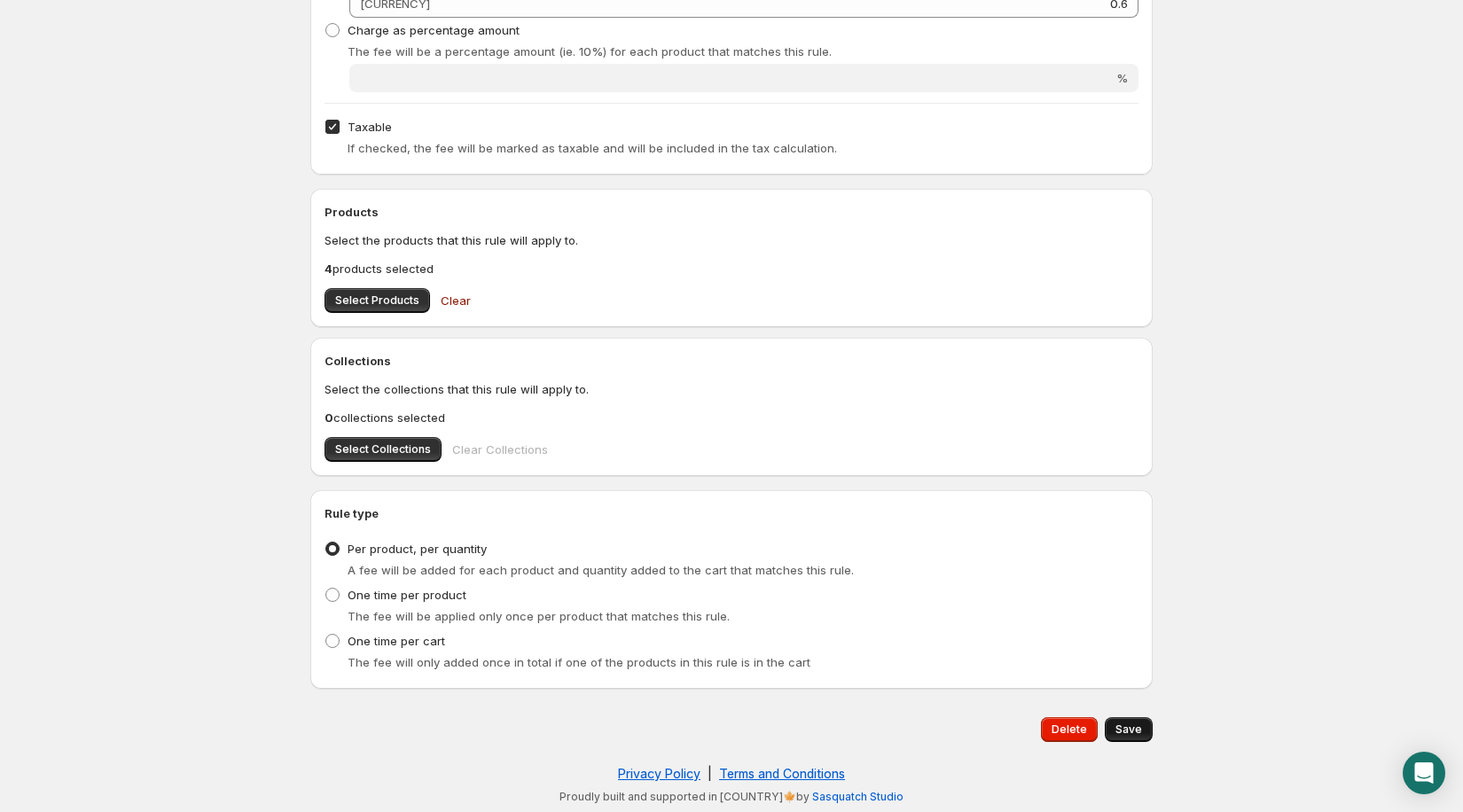 click on "Save" at bounding box center [1129, 730] 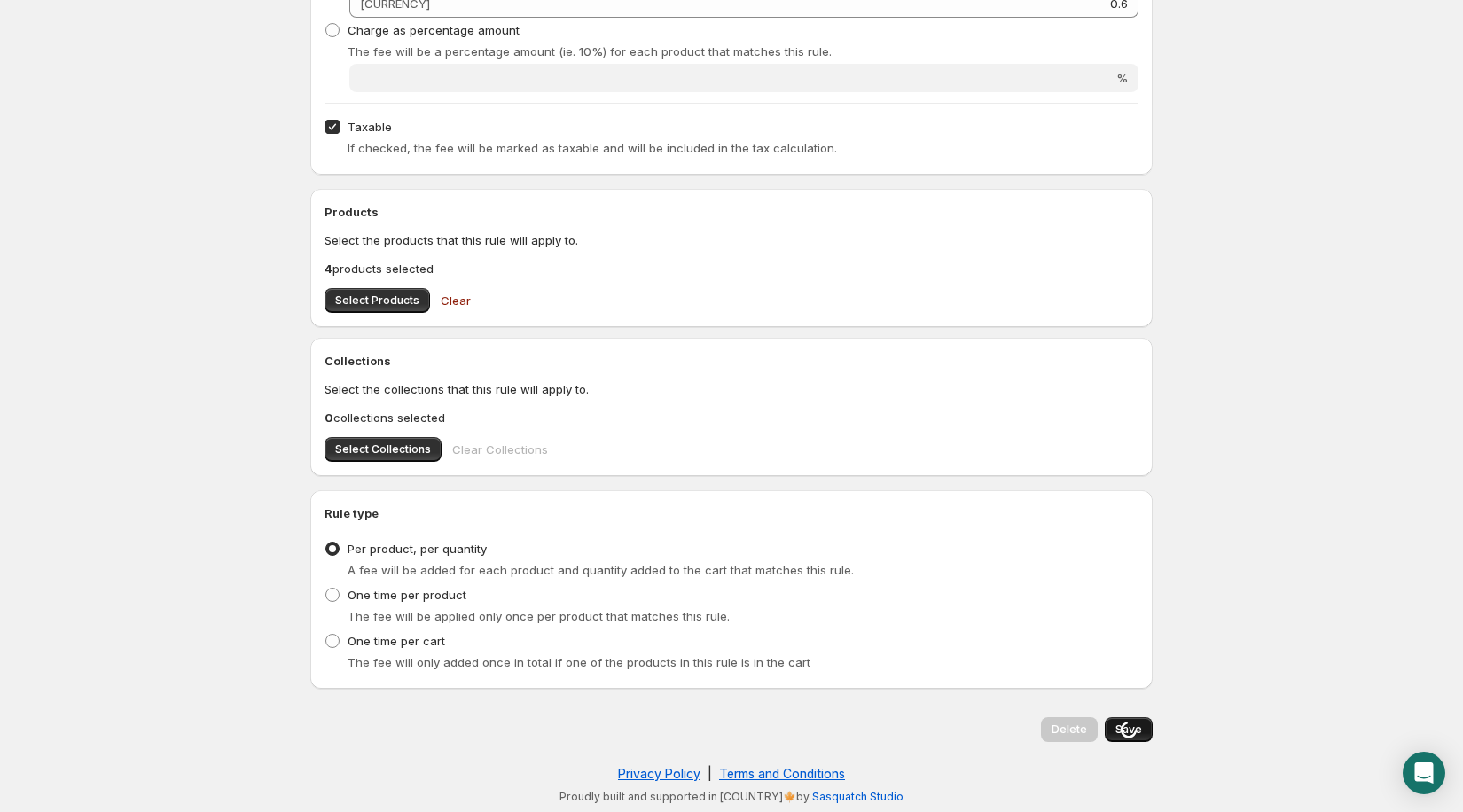 scroll, scrollTop: 0, scrollLeft: 0, axis: both 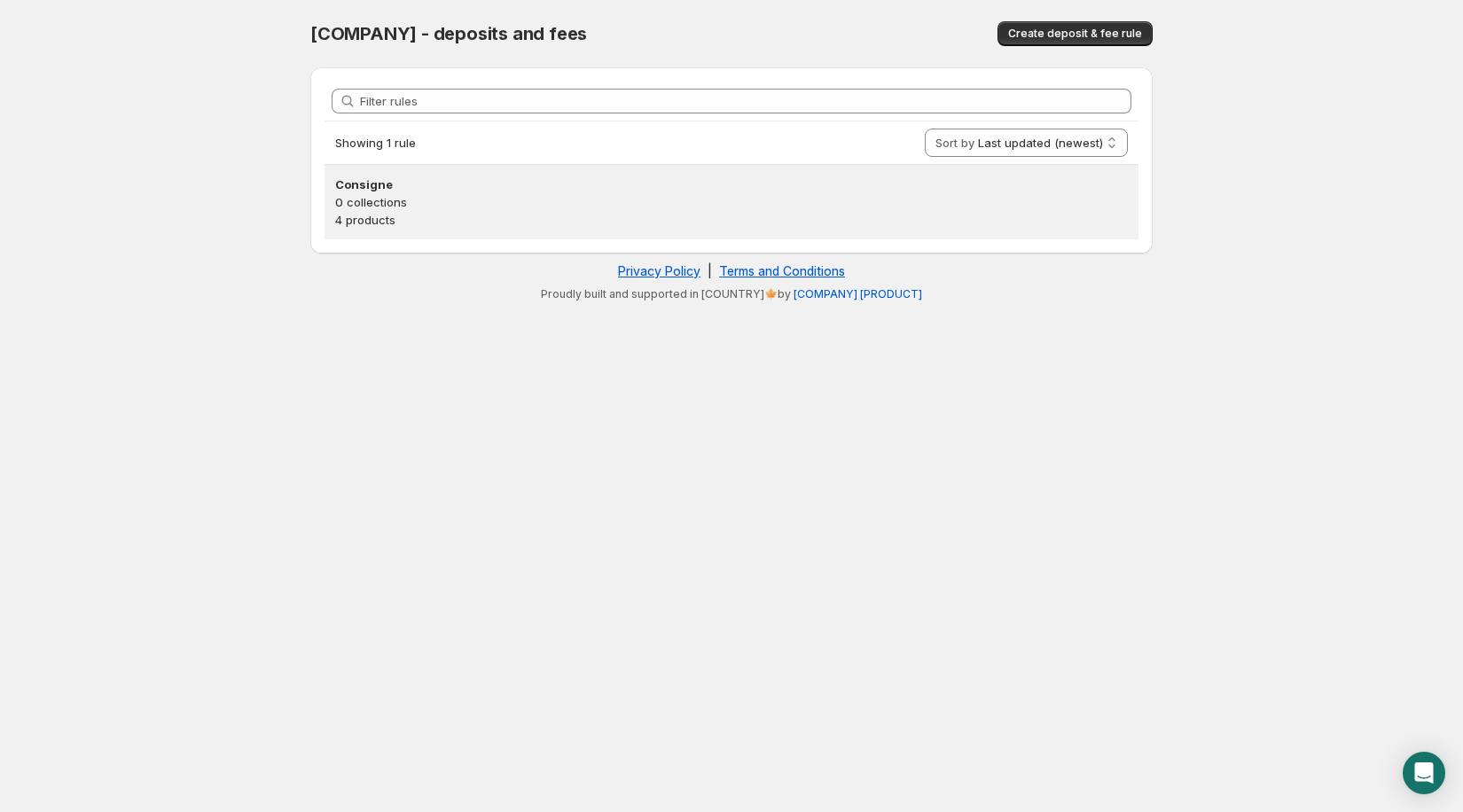 click on "0   collections" at bounding box center (732, 202) 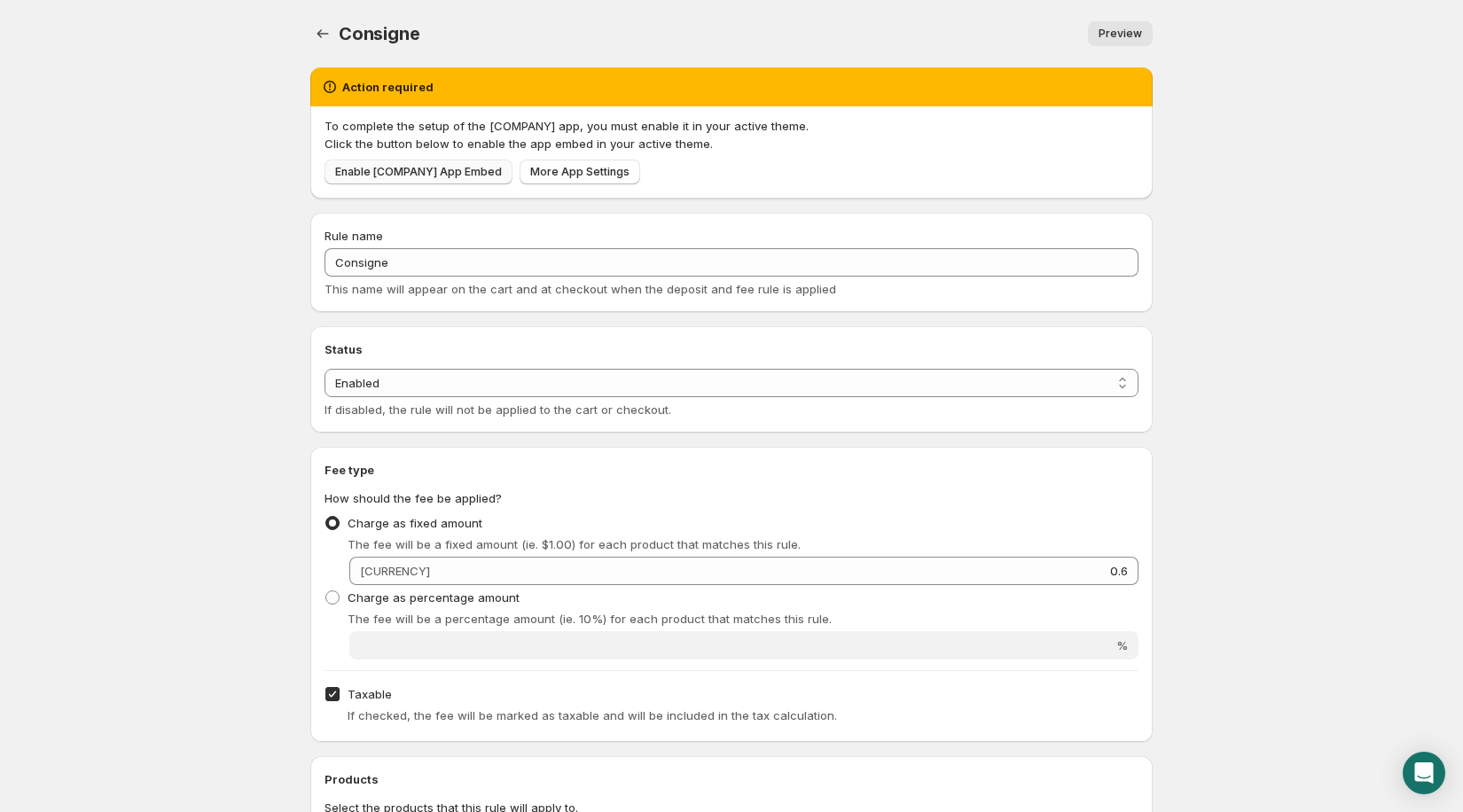click on "Enable [COMPANY] App Embed" at bounding box center [419, 172] 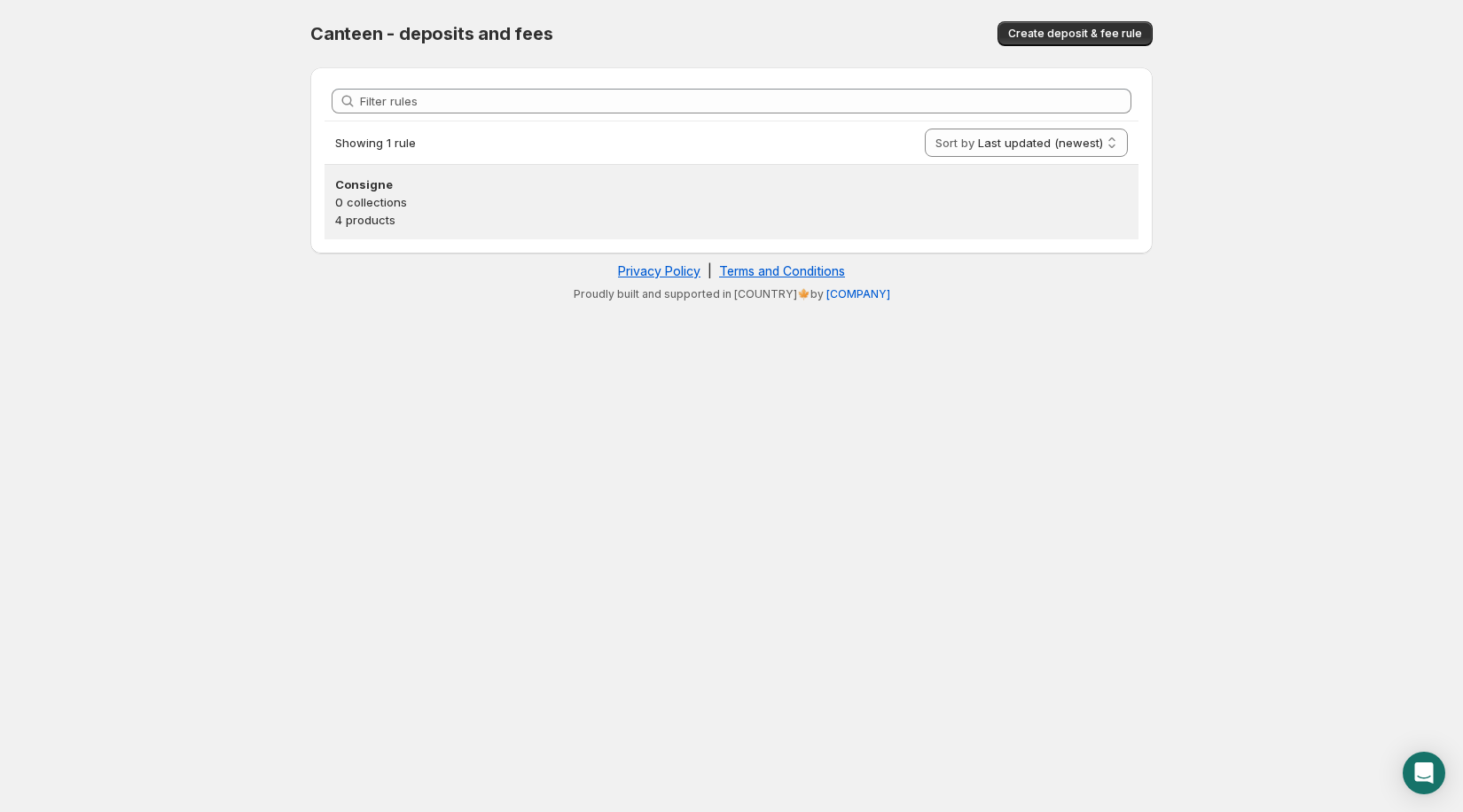 scroll, scrollTop: 0, scrollLeft: 0, axis: both 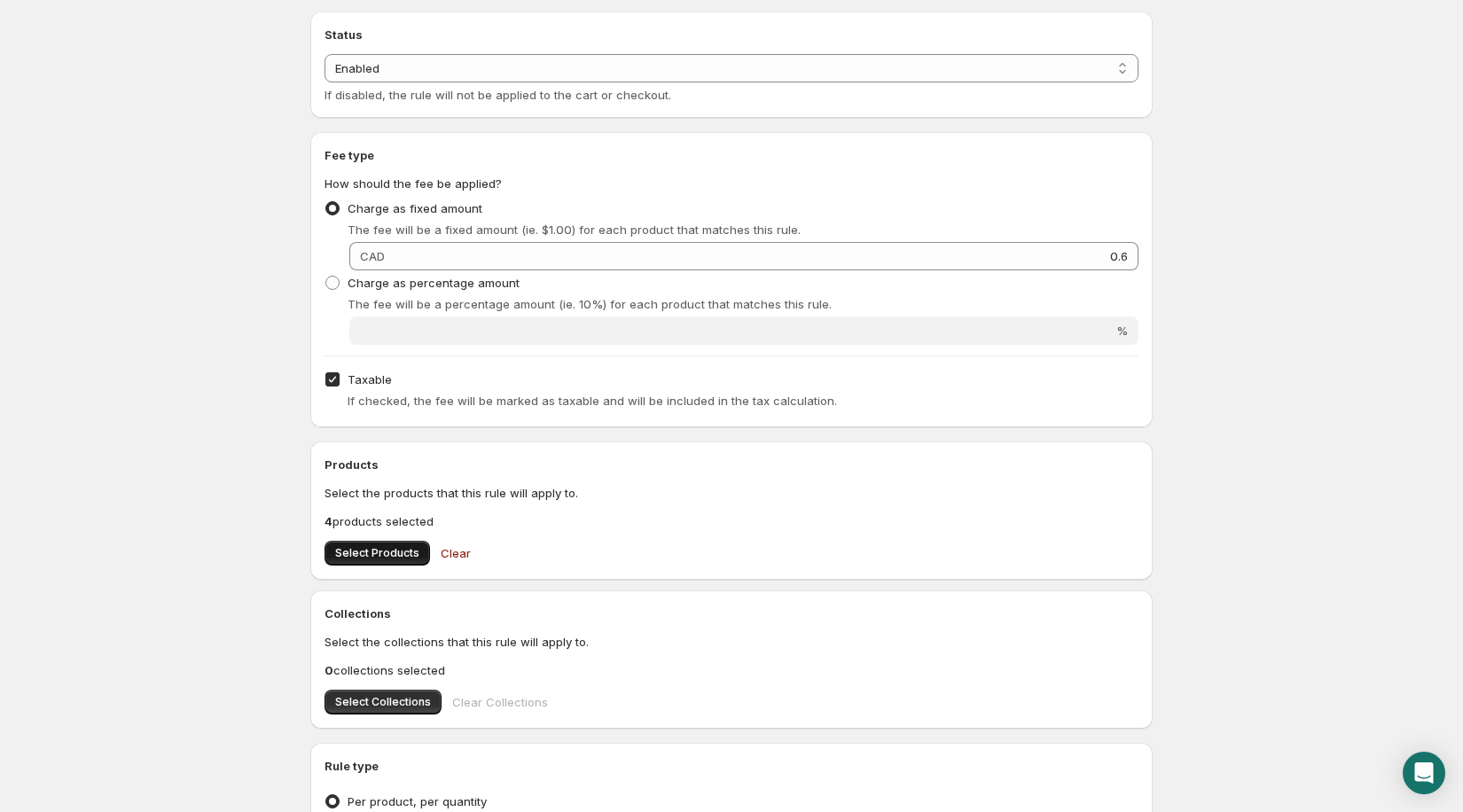 click on "Select Products" at bounding box center (377, 553) 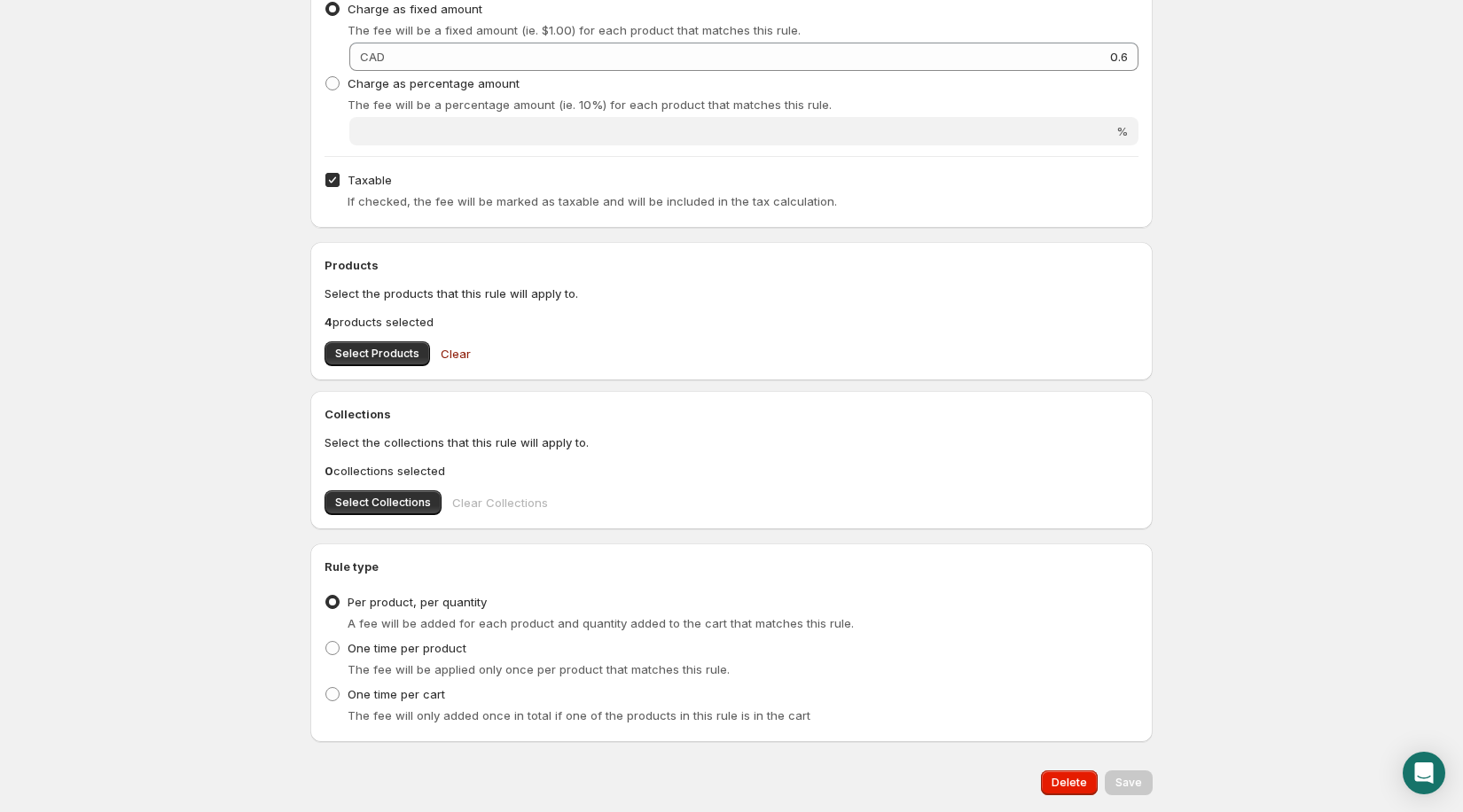 scroll, scrollTop: 422, scrollLeft: 0, axis: vertical 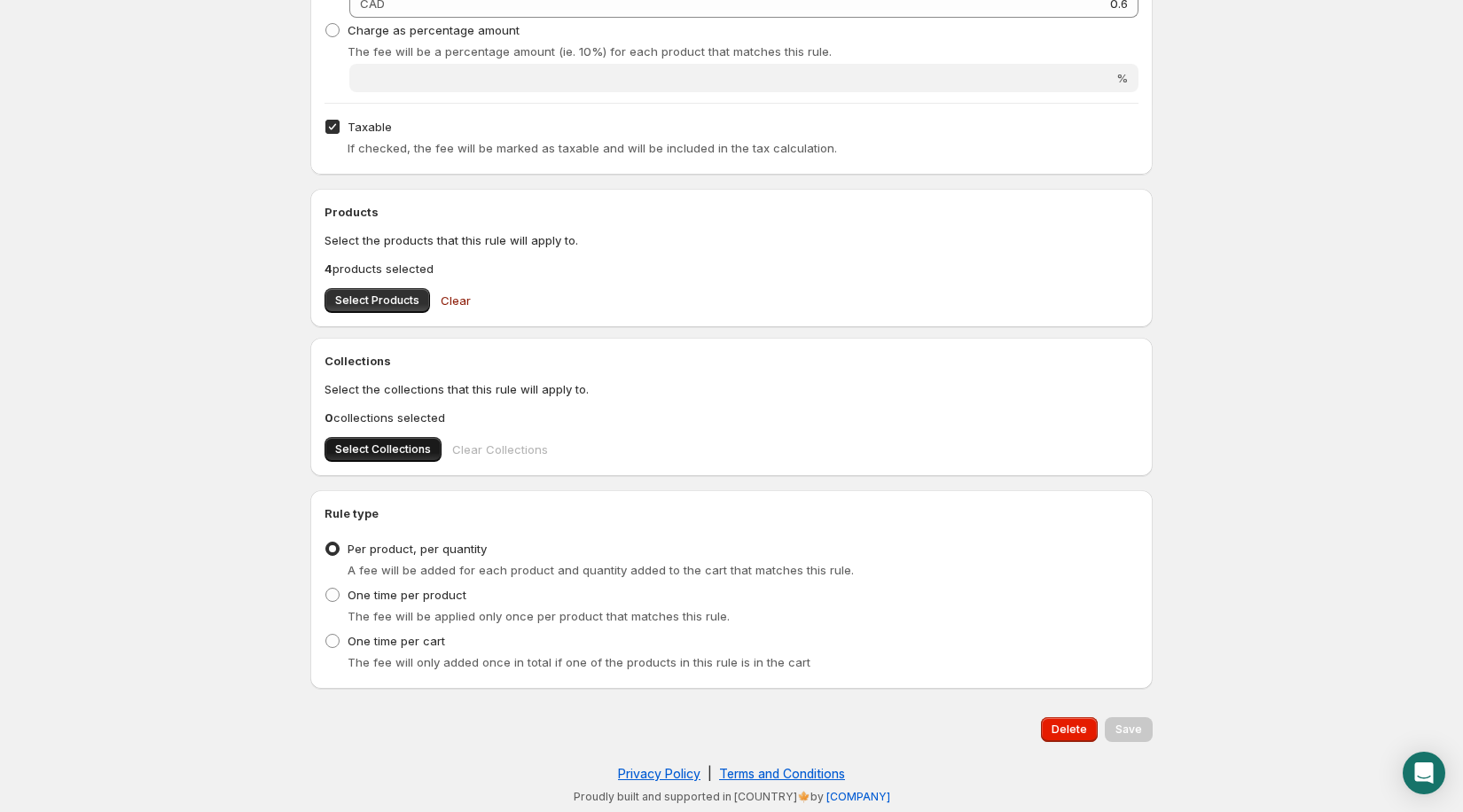 click on "Select Collections" at bounding box center [383, 449] 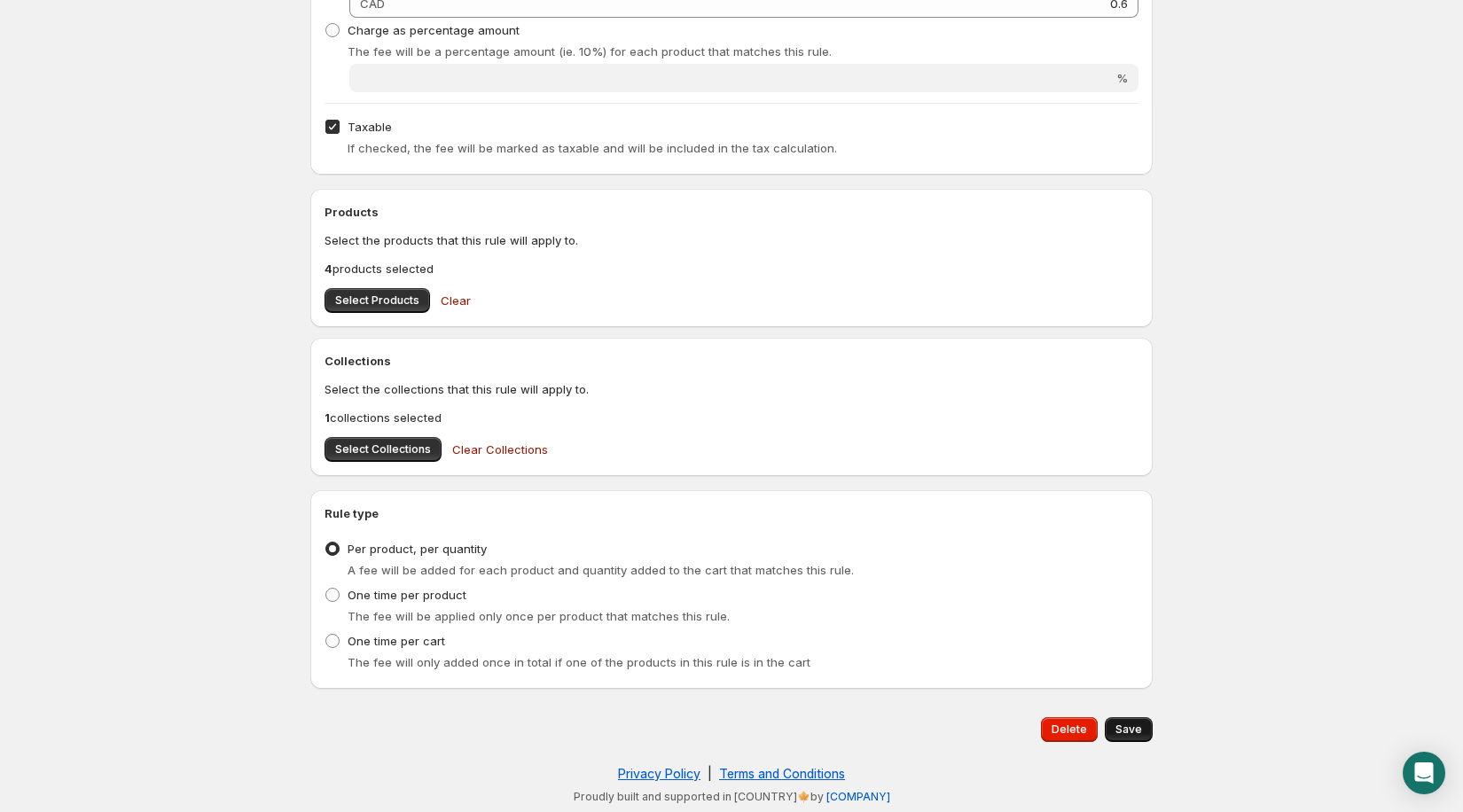 click on "Save" at bounding box center (1129, 730) 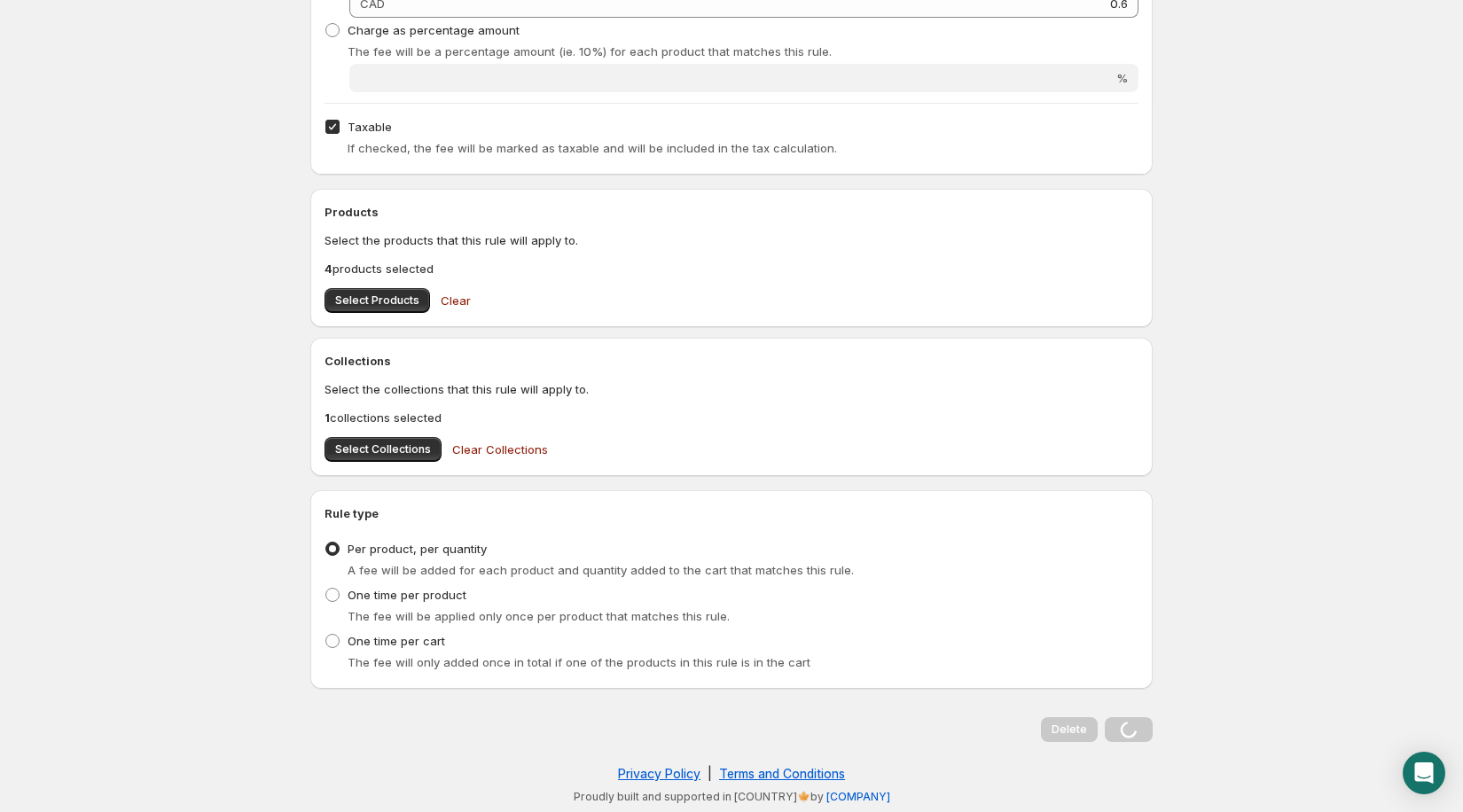 scroll, scrollTop: 0, scrollLeft: 0, axis: both 